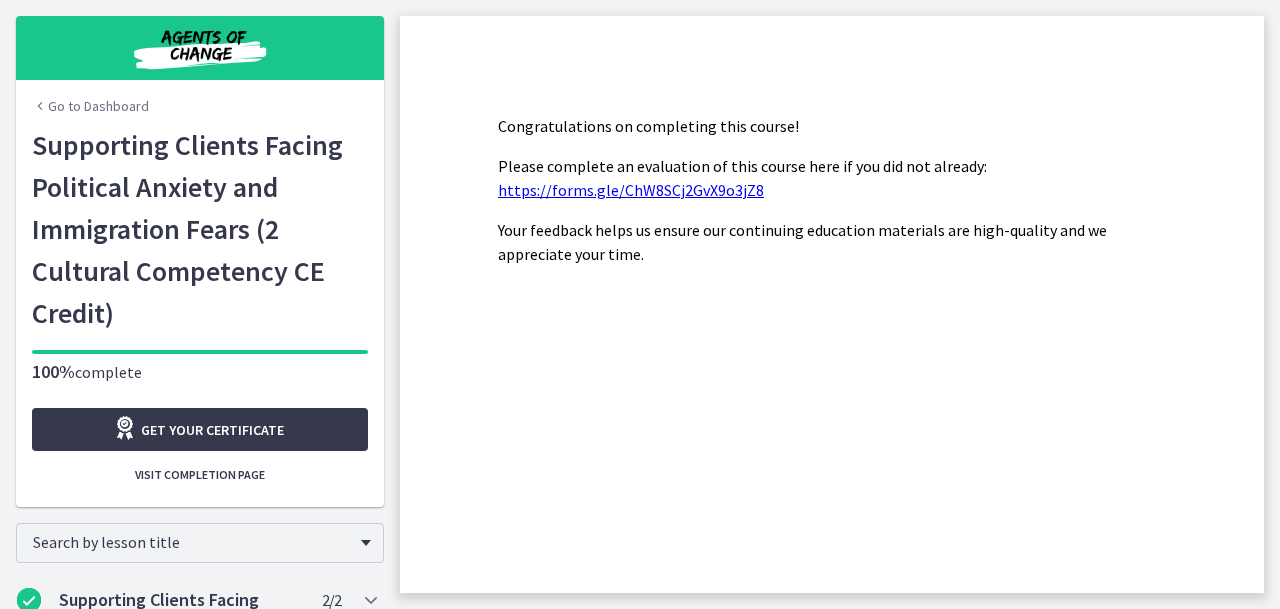 scroll, scrollTop: 0, scrollLeft: 0, axis: both 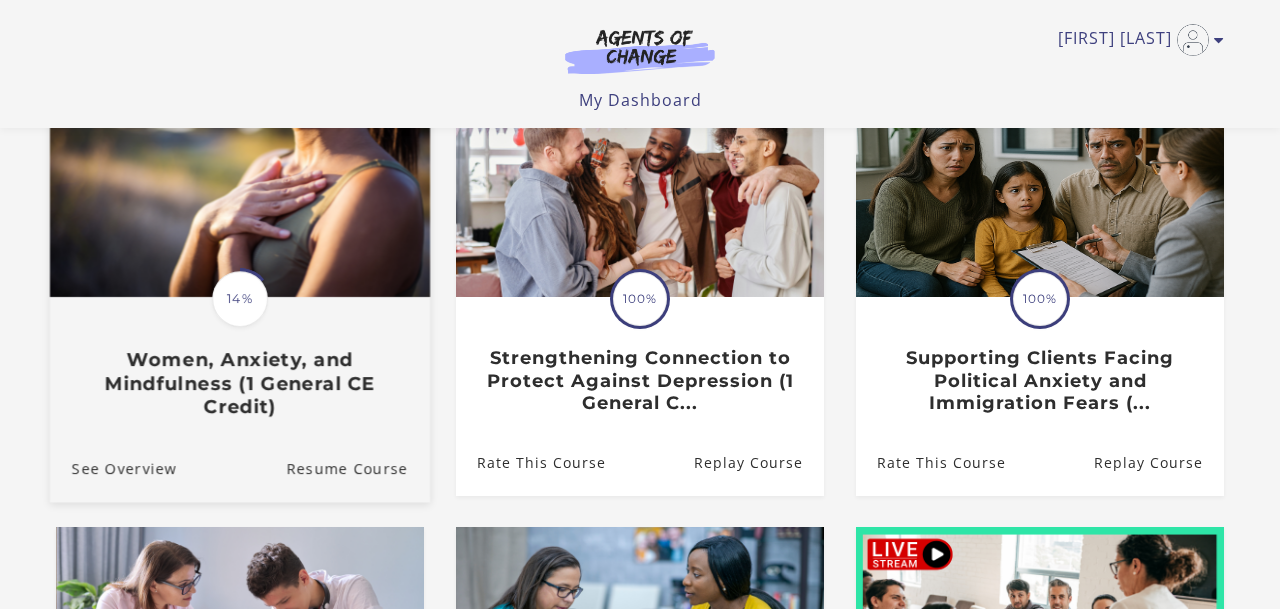 click at bounding box center (240, 194) 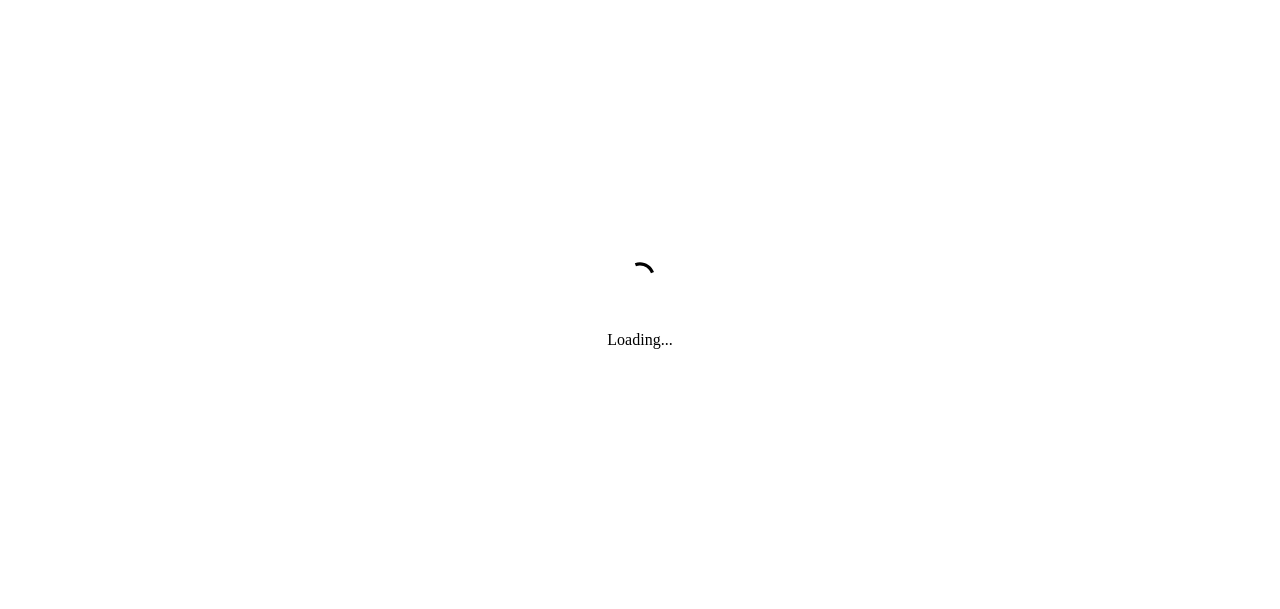 scroll, scrollTop: 0, scrollLeft: 0, axis: both 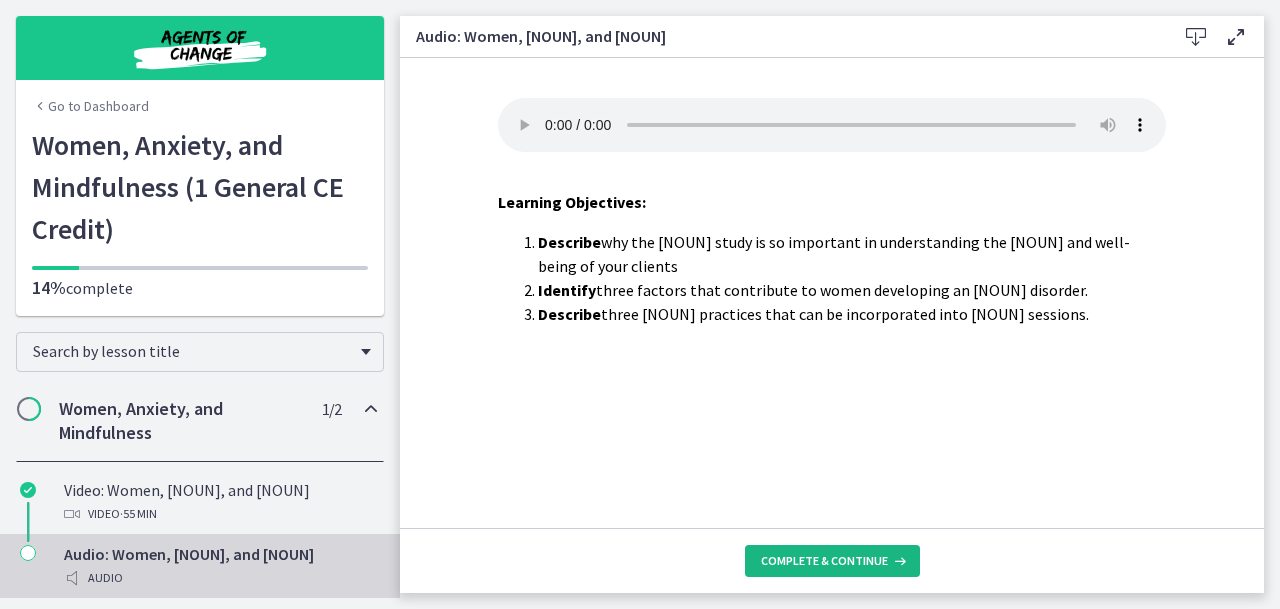 click on "Complete & continue" at bounding box center [824, 561] 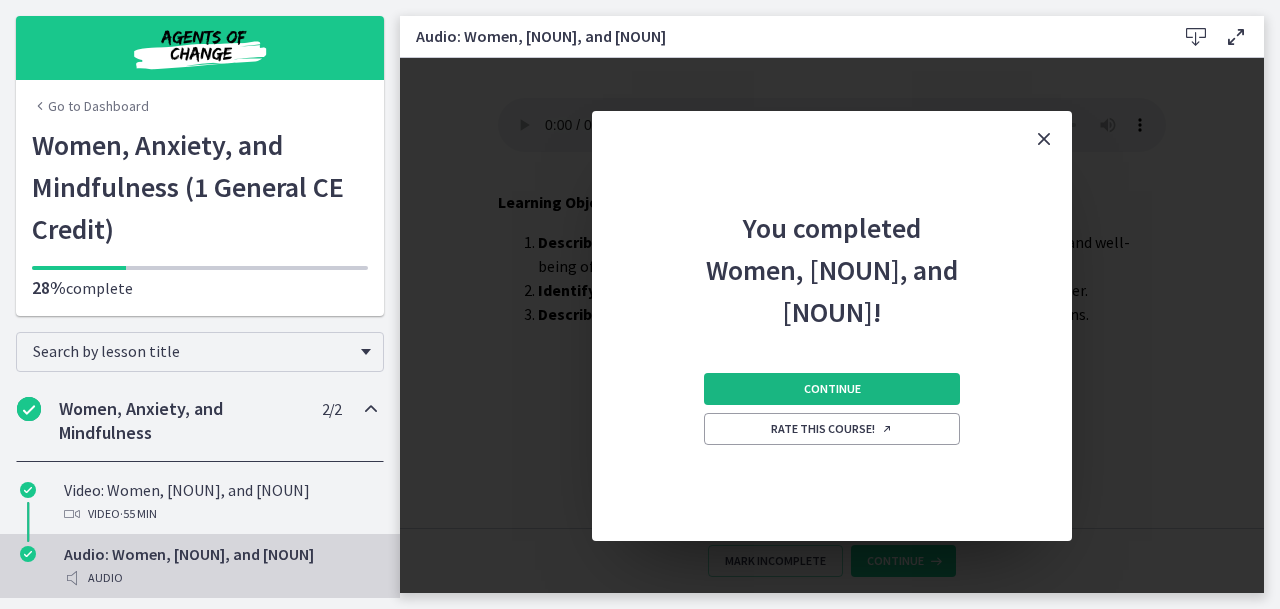 click on "Continue" at bounding box center (832, 389) 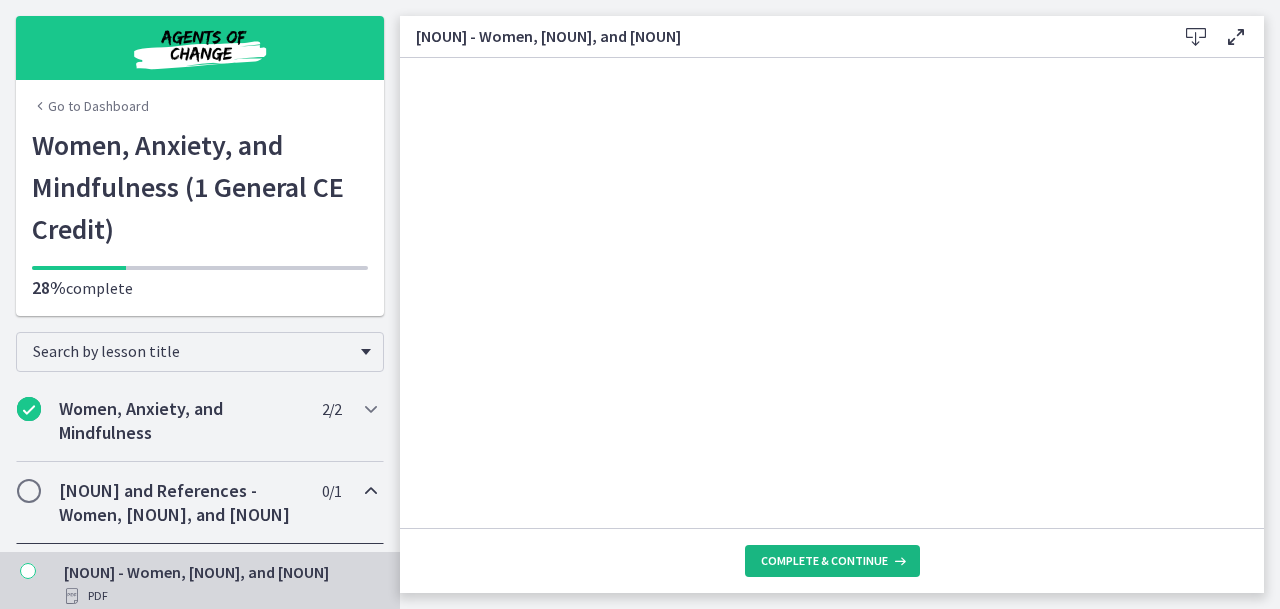 click on "Complete & continue" at bounding box center (824, 561) 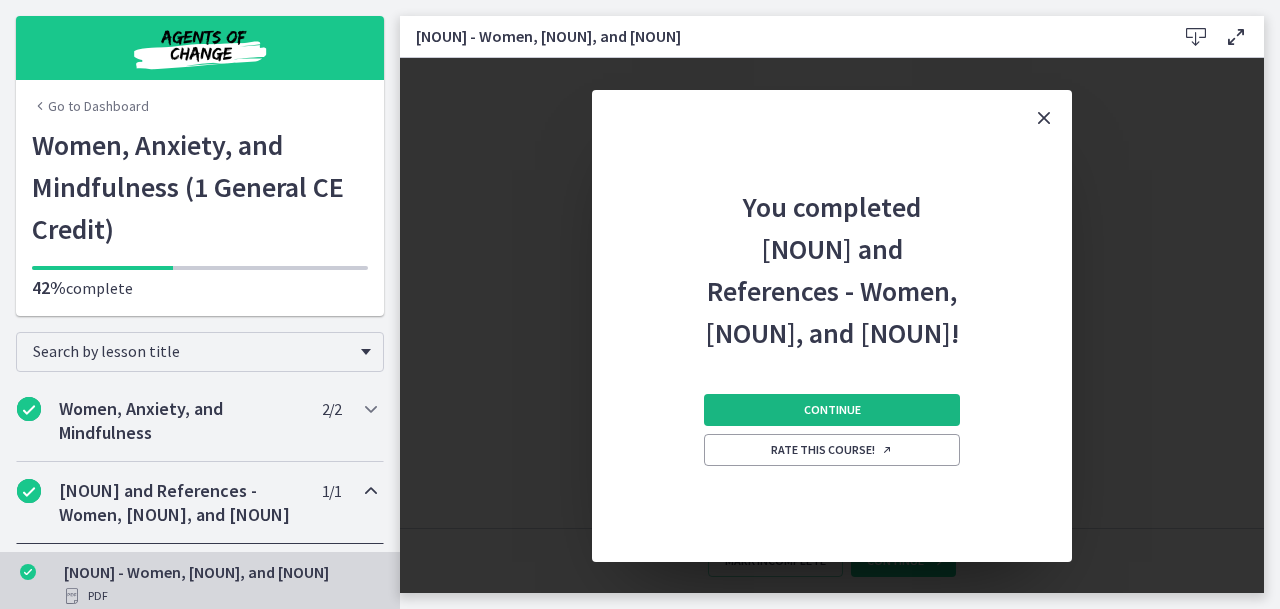 click on "Continue" at bounding box center [832, 410] 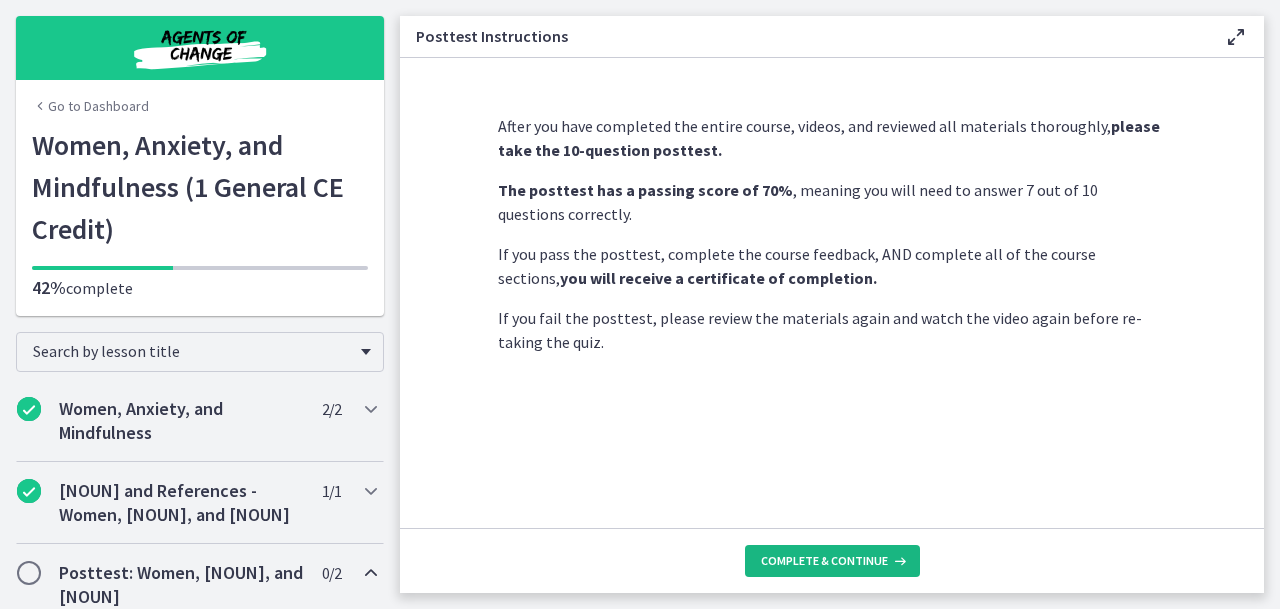 click on "Complete & continue" at bounding box center (824, 561) 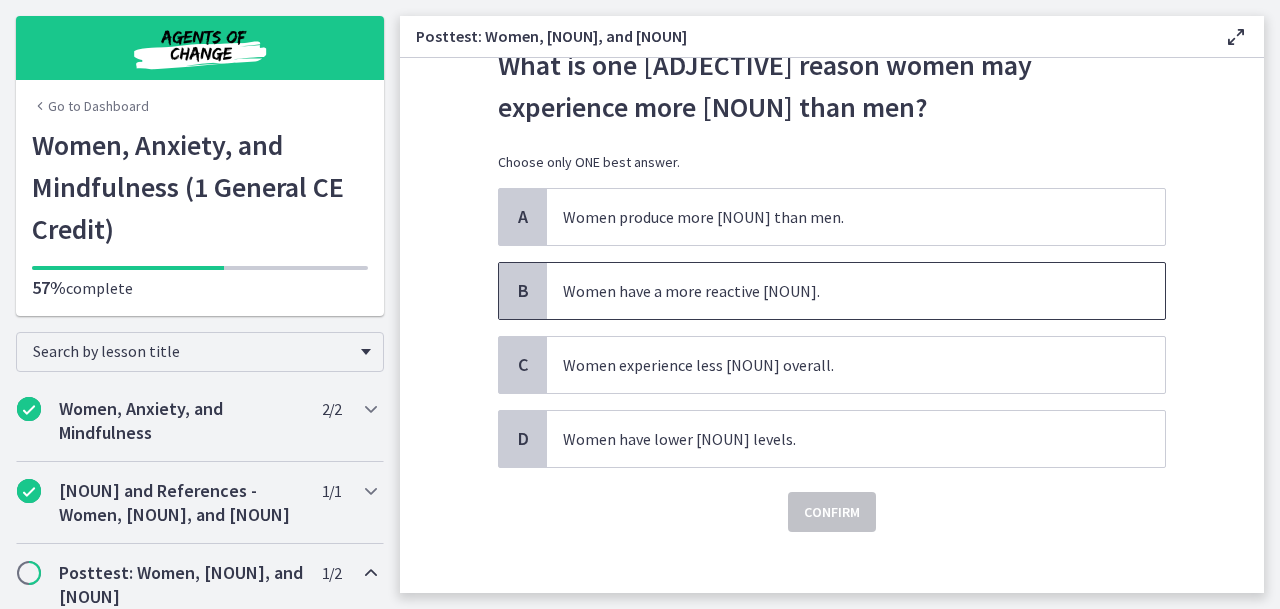 scroll, scrollTop: 77, scrollLeft: 0, axis: vertical 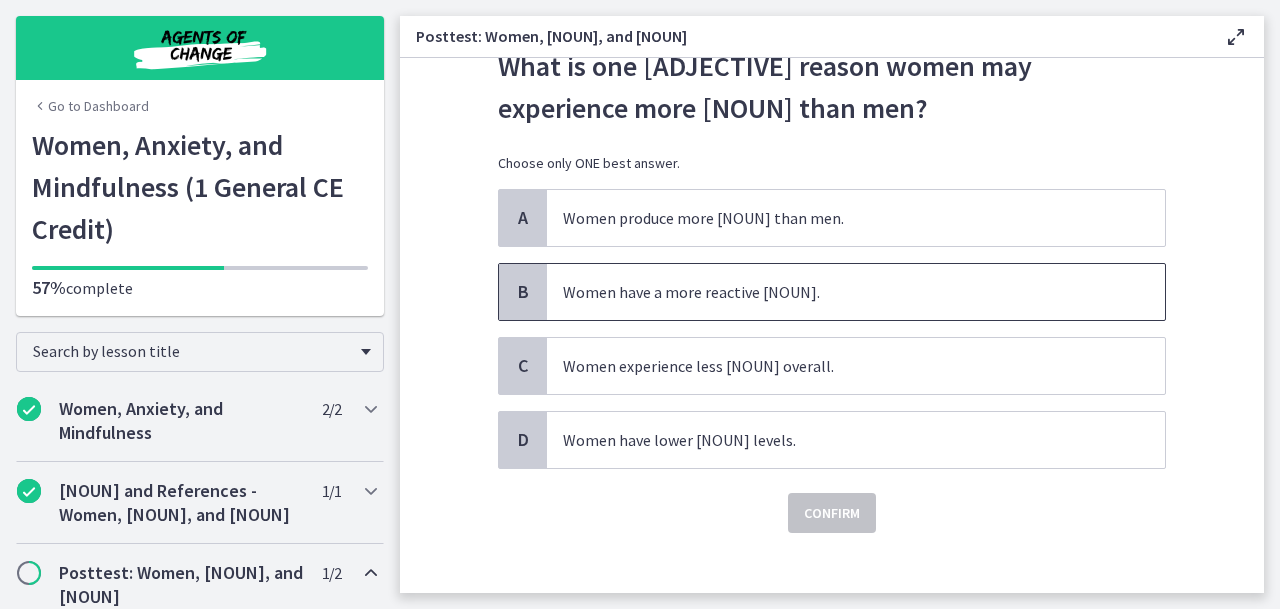 click on "Women have a more reactive amygdala." at bounding box center (856, 292) 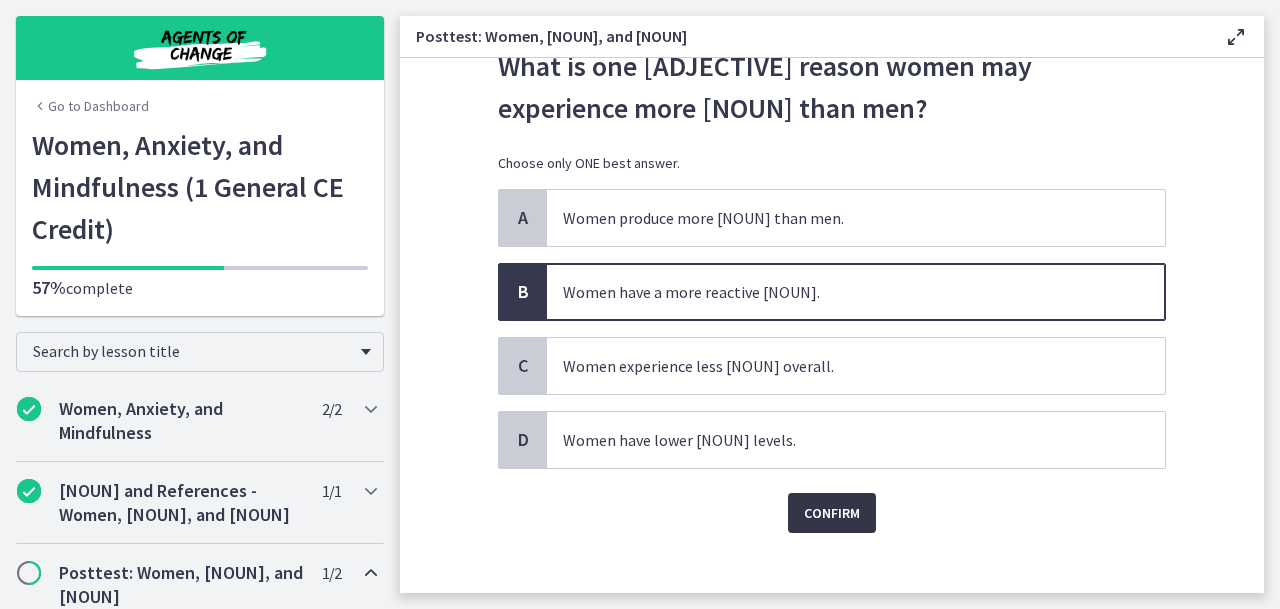 click on "Confirm" at bounding box center (832, 513) 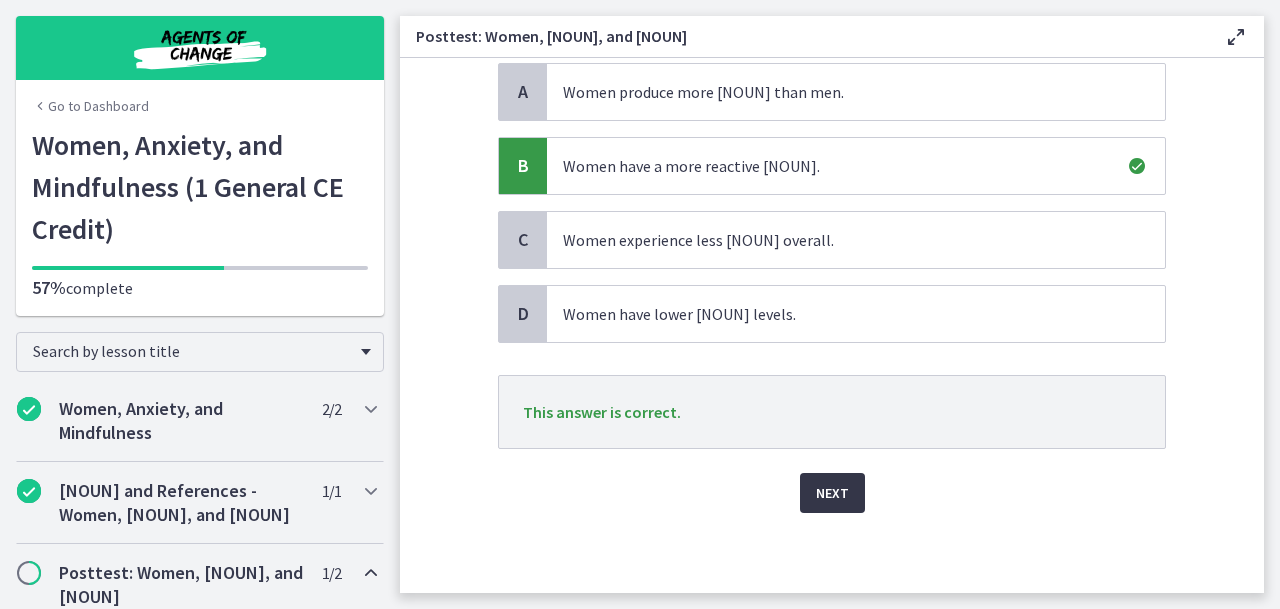 scroll, scrollTop: 203, scrollLeft: 0, axis: vertical 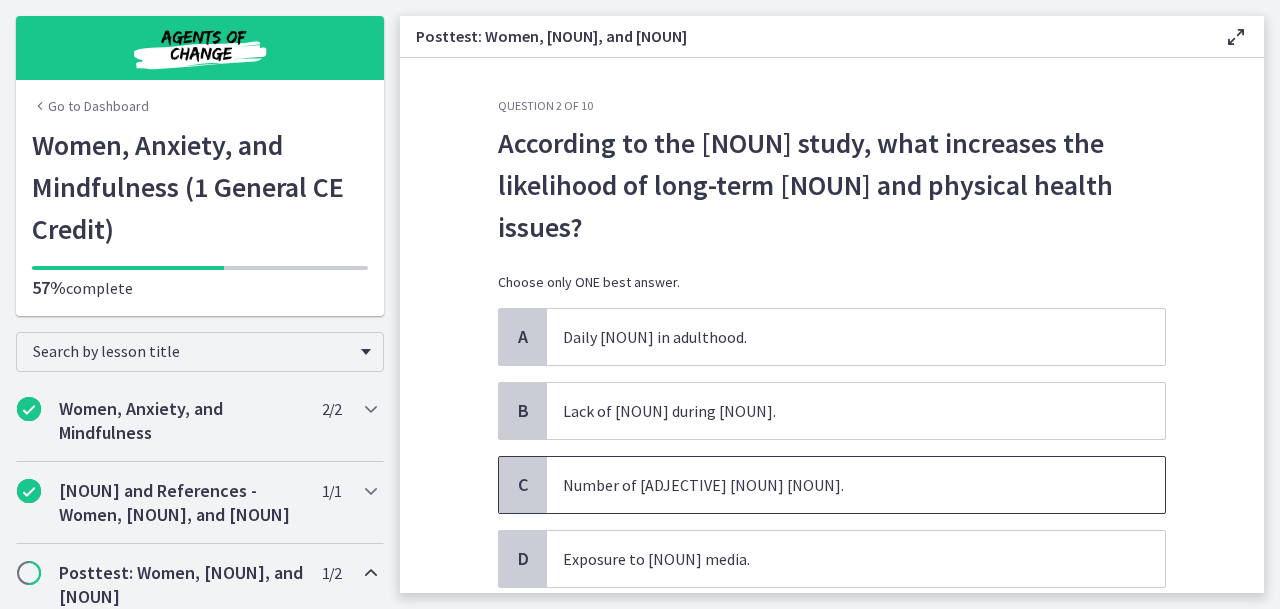 click on "Number of adverse childhood experiences." at bounding box center [856, 485] 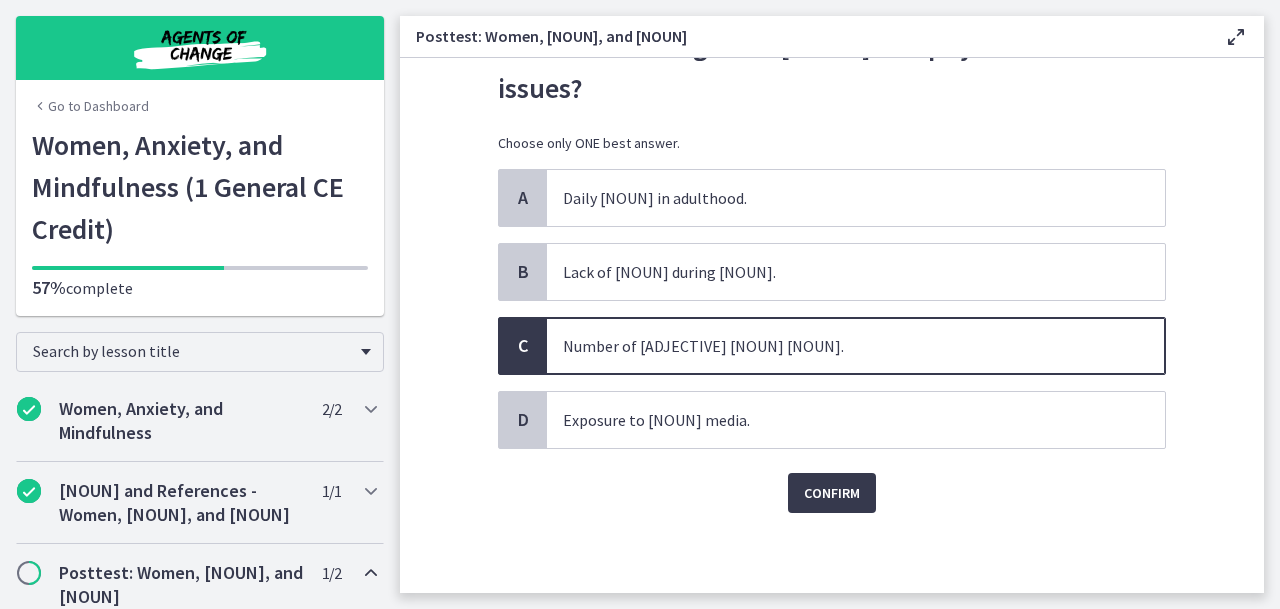 scroll, scrollTop: 139, scrollLeft: 0, axis: vertical 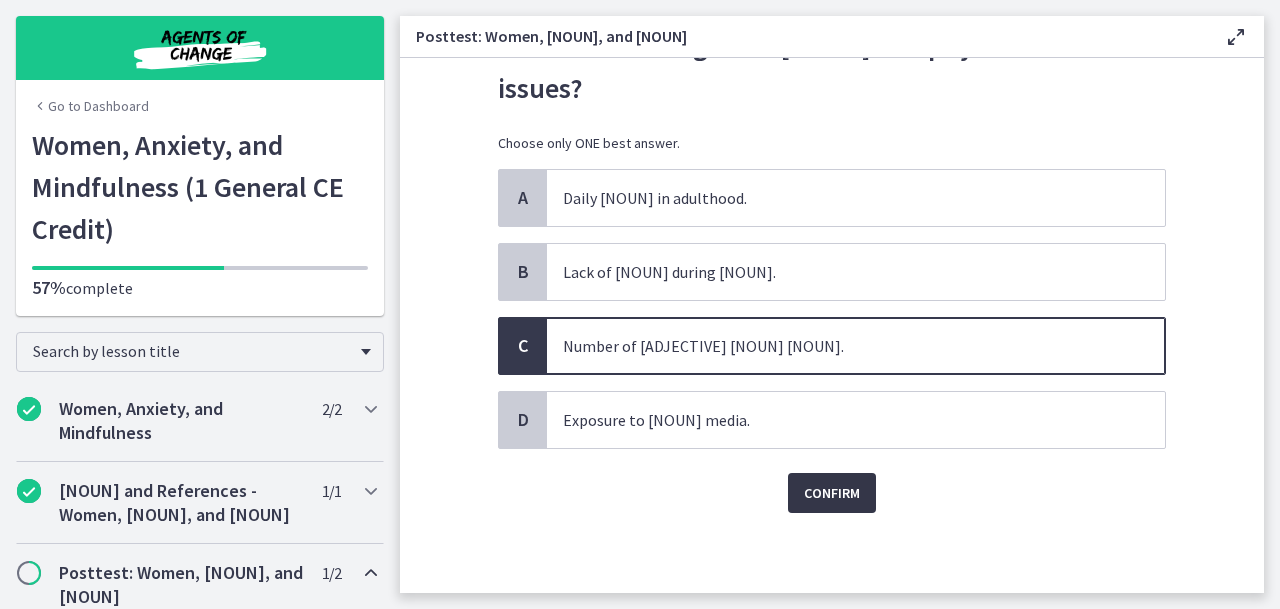 click on "Confirm" at bounding box center [832, 493] 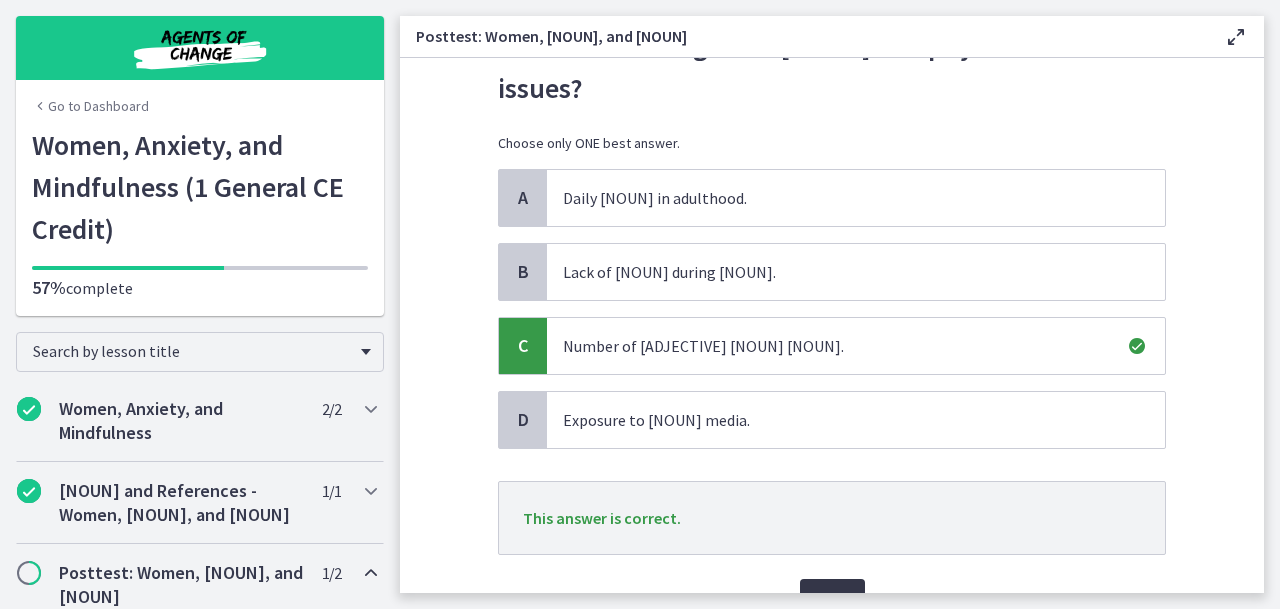 scroll, scrollTop: 225, scrollLeft: 0, axis: vertical 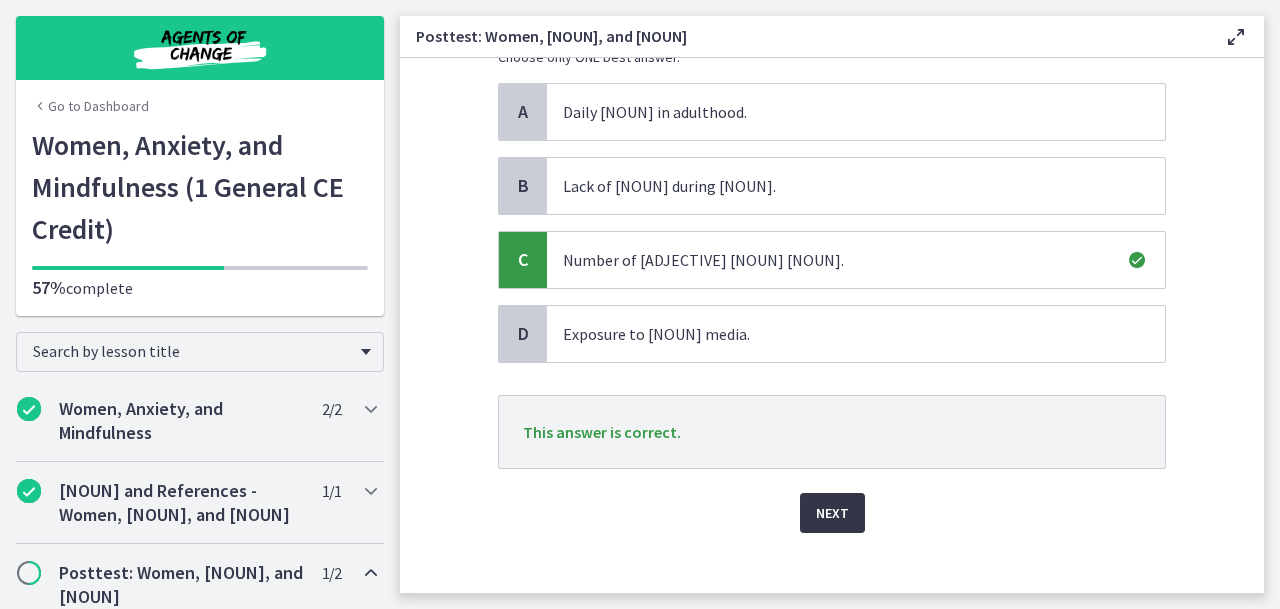 click on "Next" at bounding box center [832, 513] 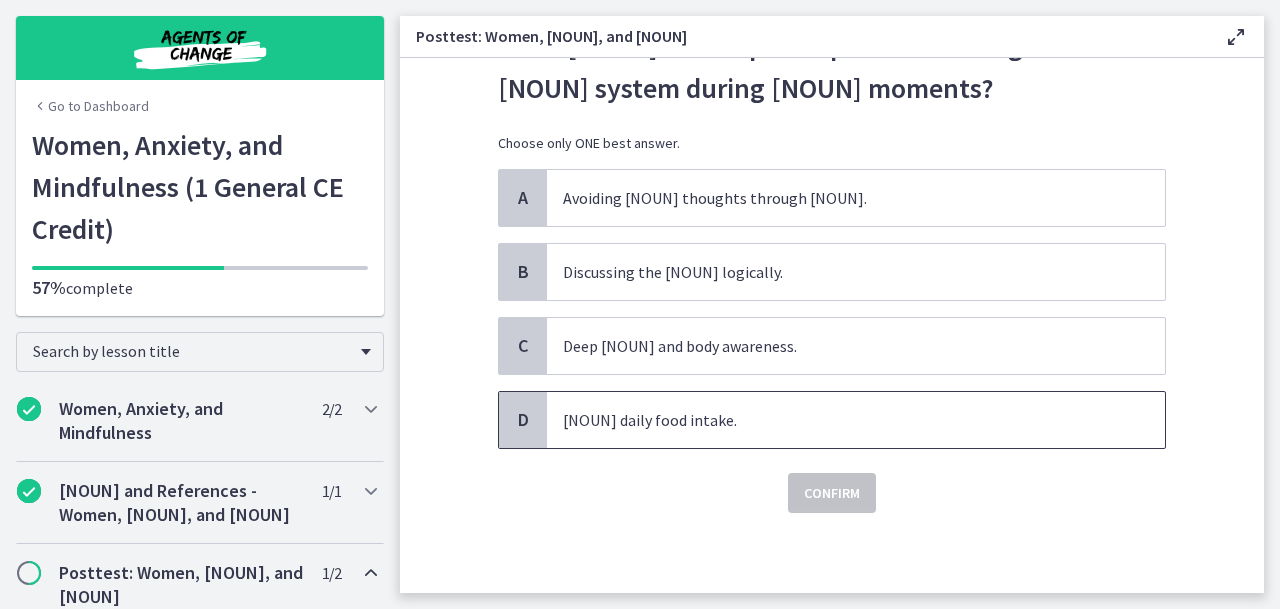 scroll, scrollTop: 0, scrollLeft: 0, axis: both 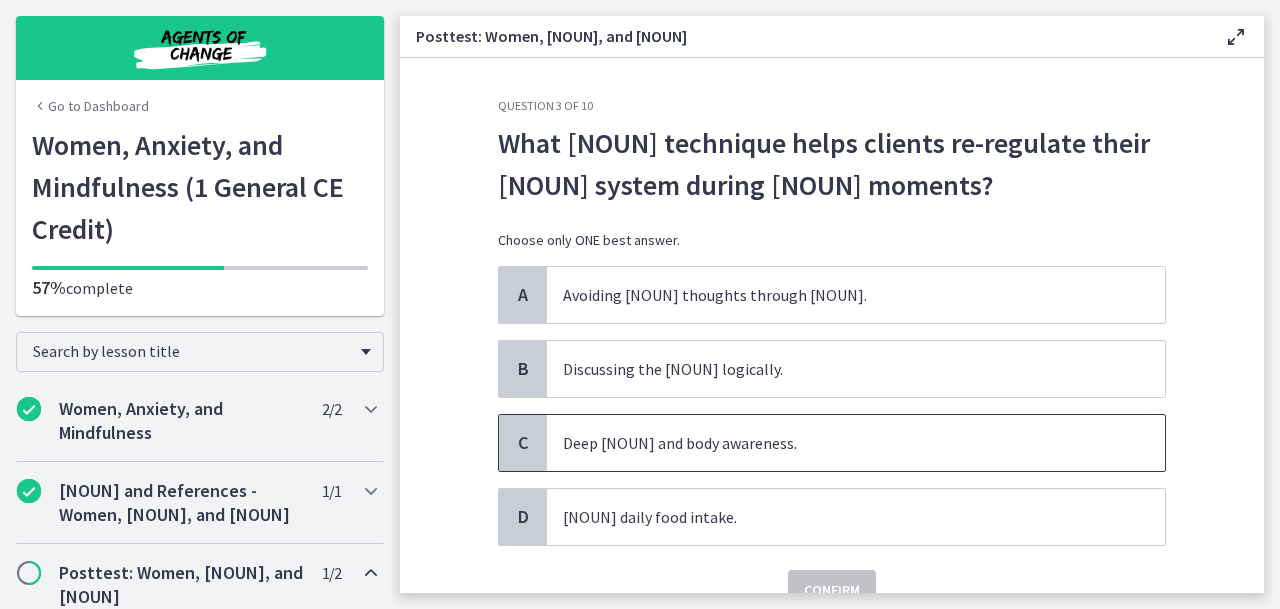 click on "Deep breathing and body awareness." at bounding box center [856, 443] 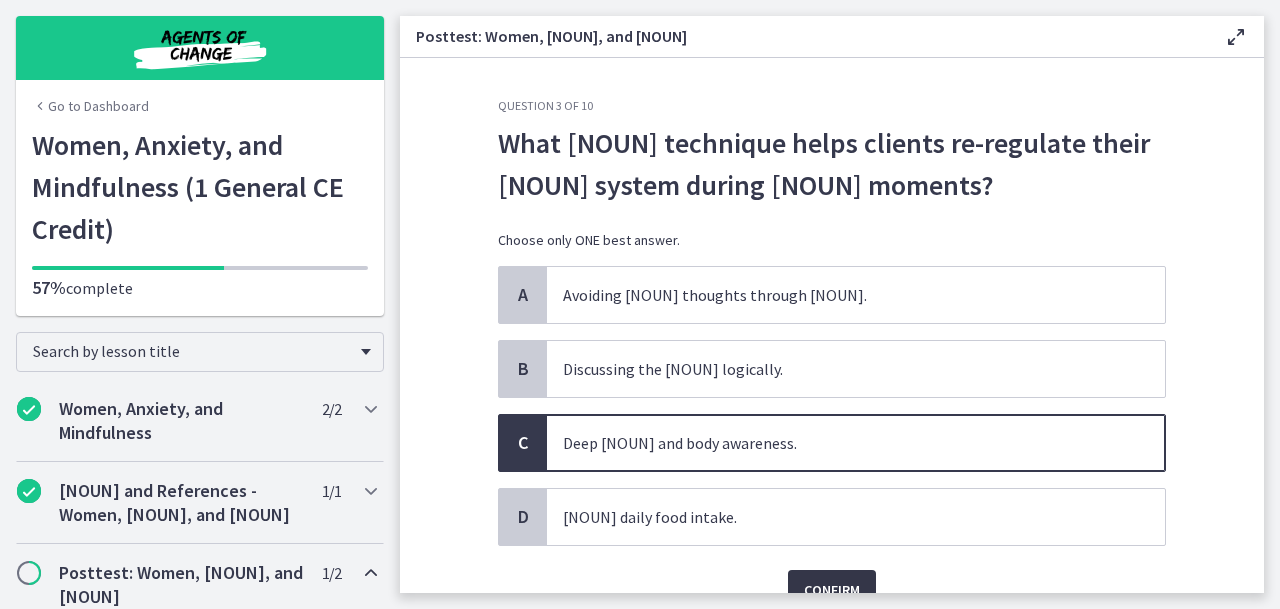 click on "Confirm" at bounding box center (832, 590) 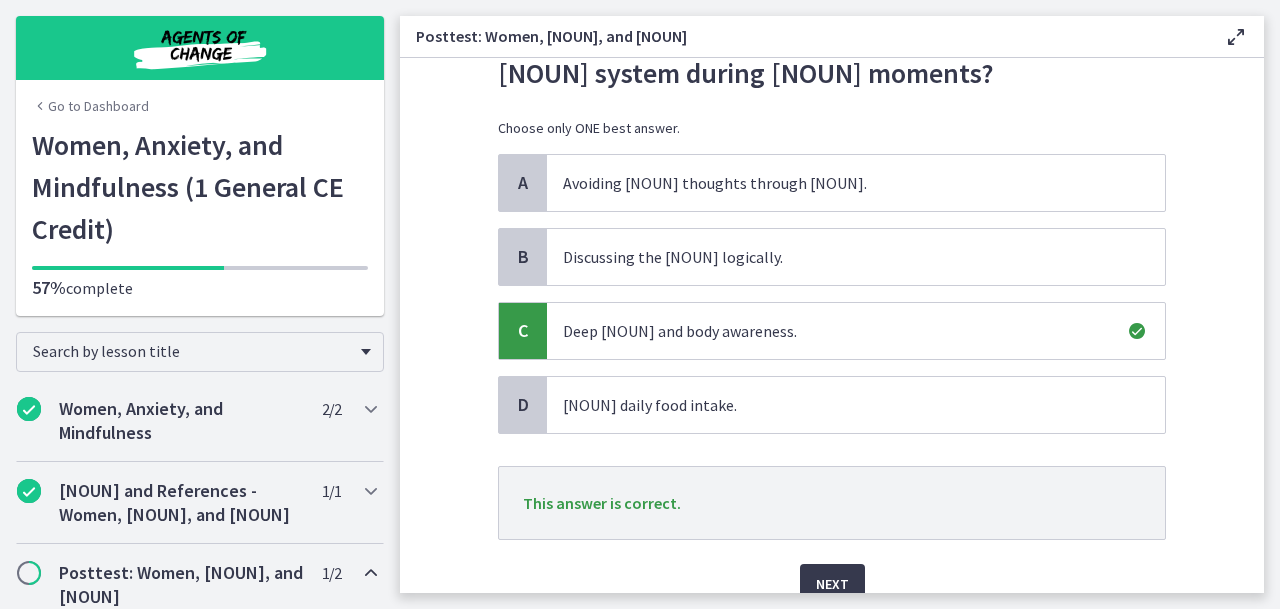 scroll, scrollTop: 113, scrollLeft: 0, axis: vertical 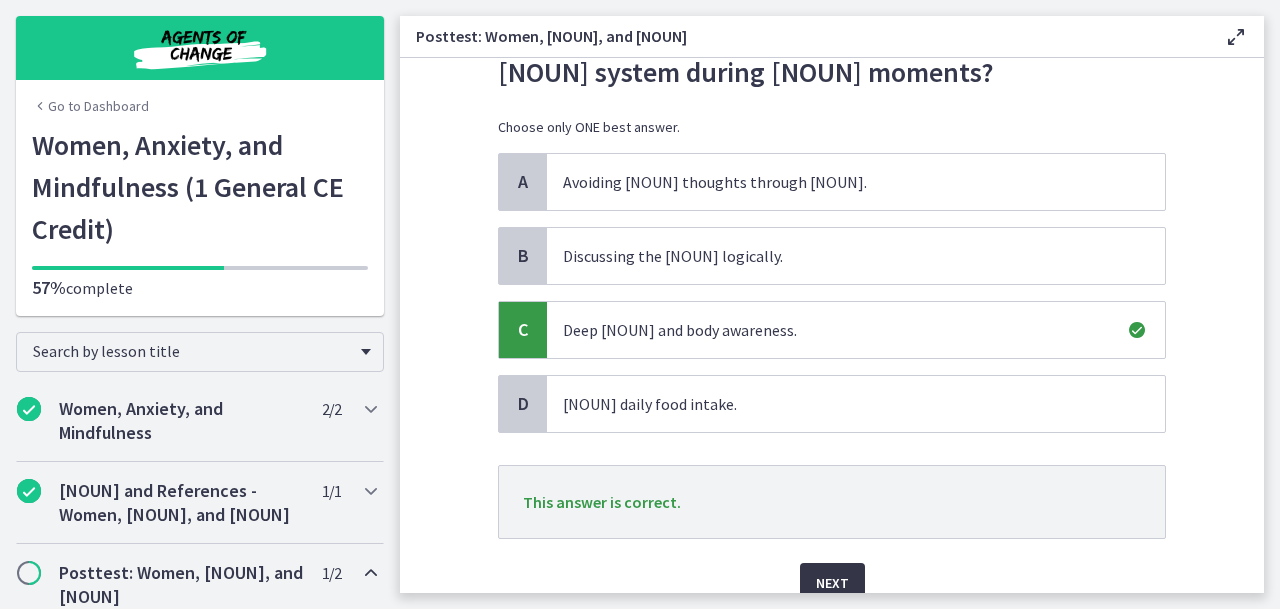 click on "Next" at bounding box center (832, 583) 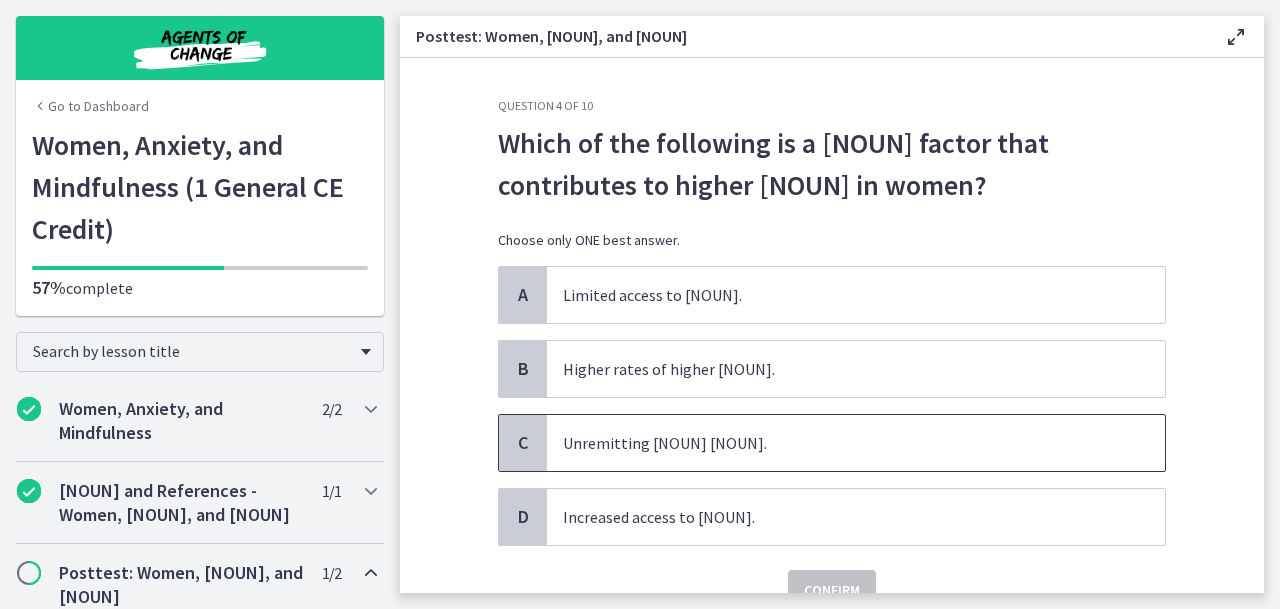 click on "Unremitting caregiving responsibilities." at bounding box center (856, 443) 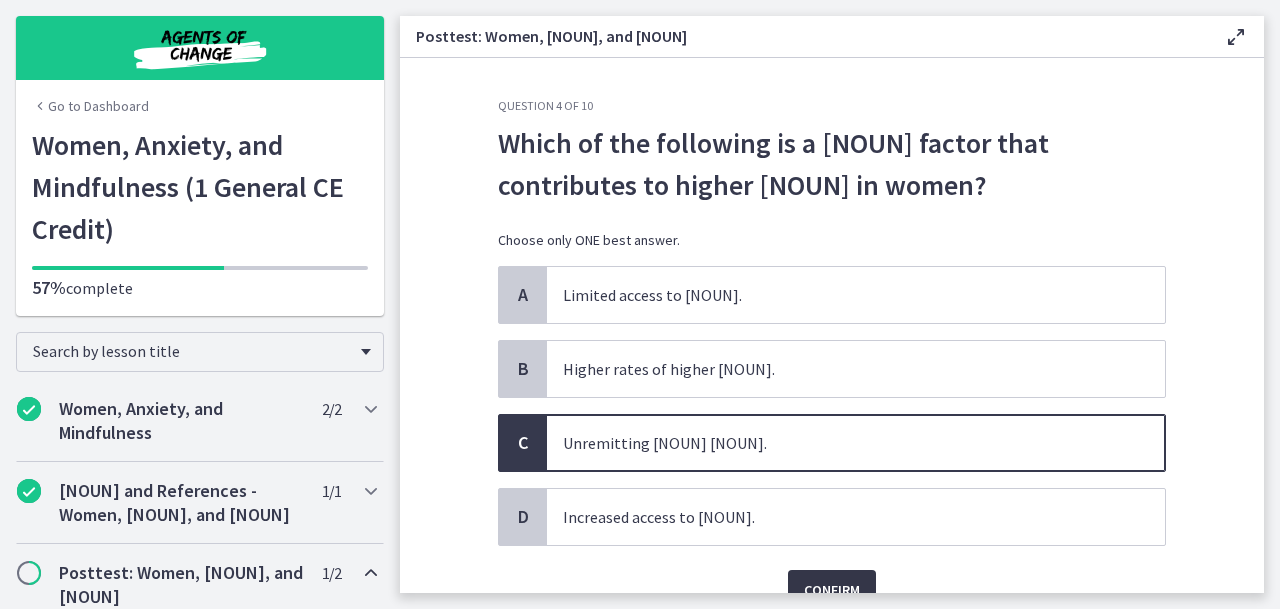 click on "Confirm" at bounding box center (832, 590) 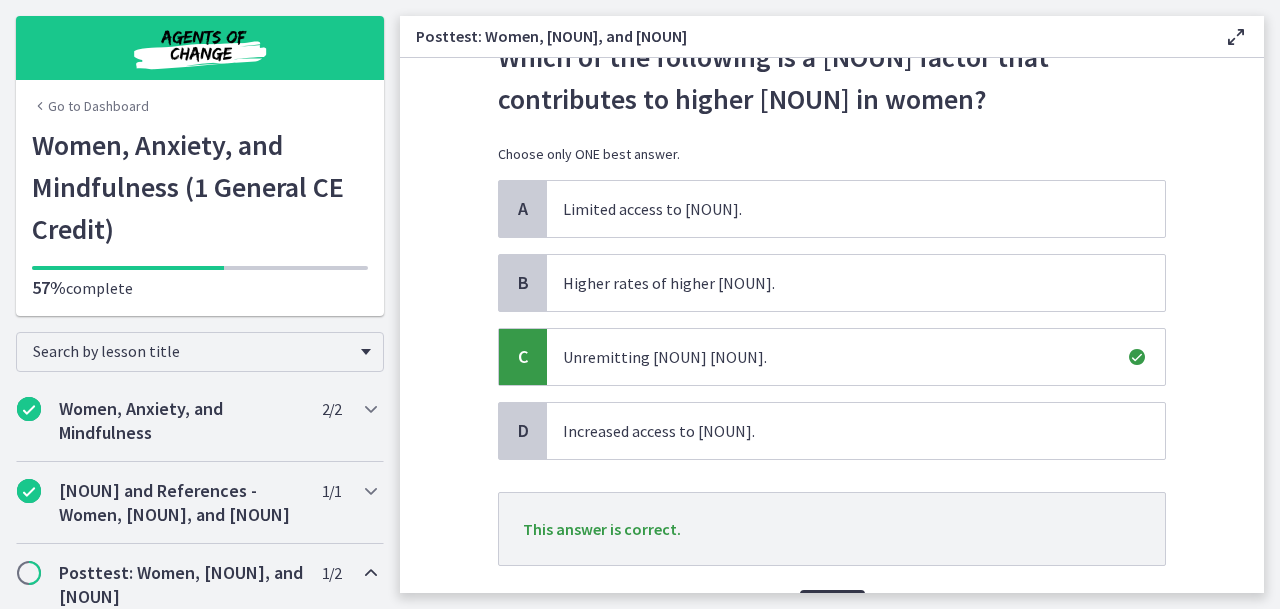 scroll, scrollTop: 108, scrollLeft: 0, axis: vertical 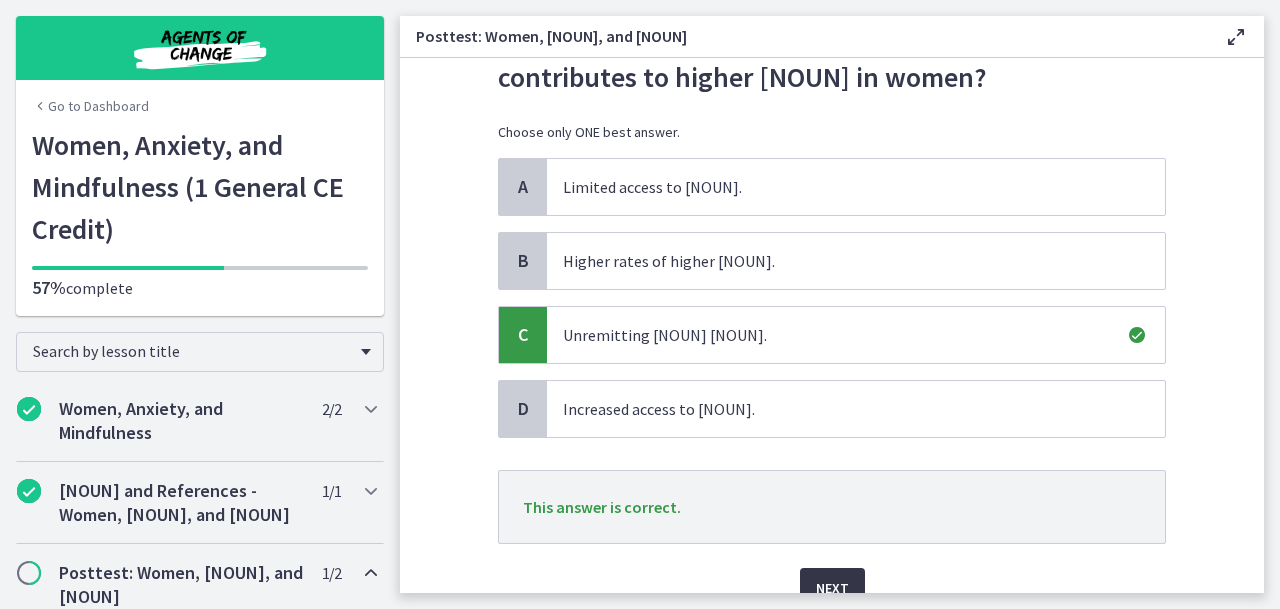 click on "Next" at bounding box center (832, 588) 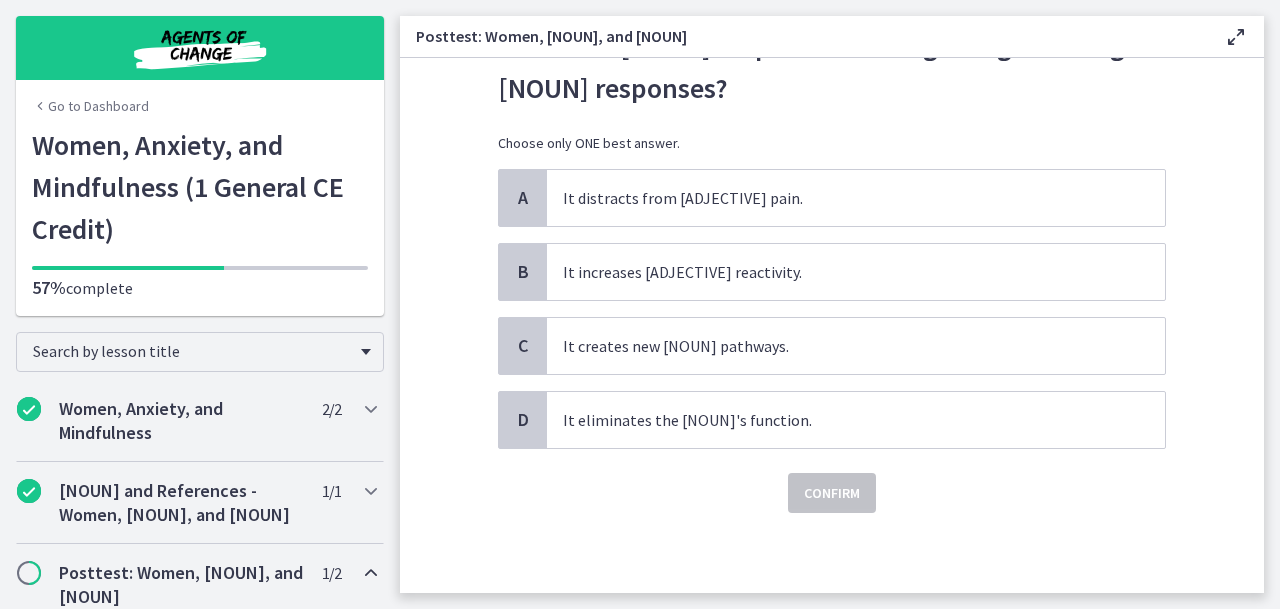 scroll, scrollTop: 0, scrollLeft: 0, axis: both 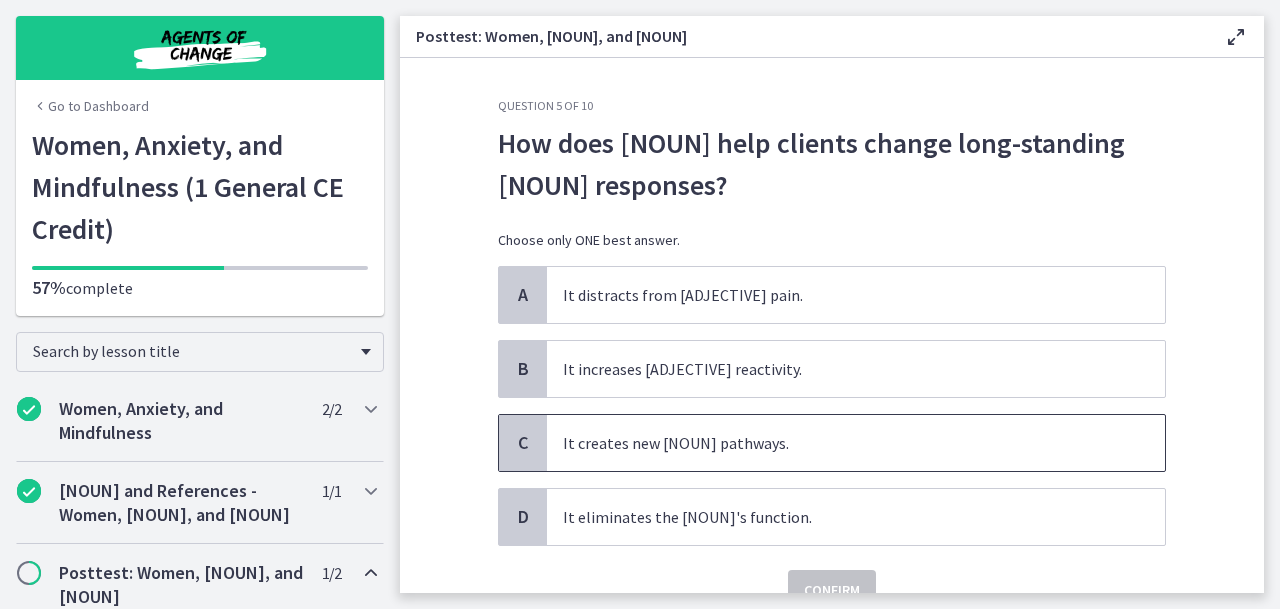 click on "It creates new neural pathways." at bounding box center [856, 443] 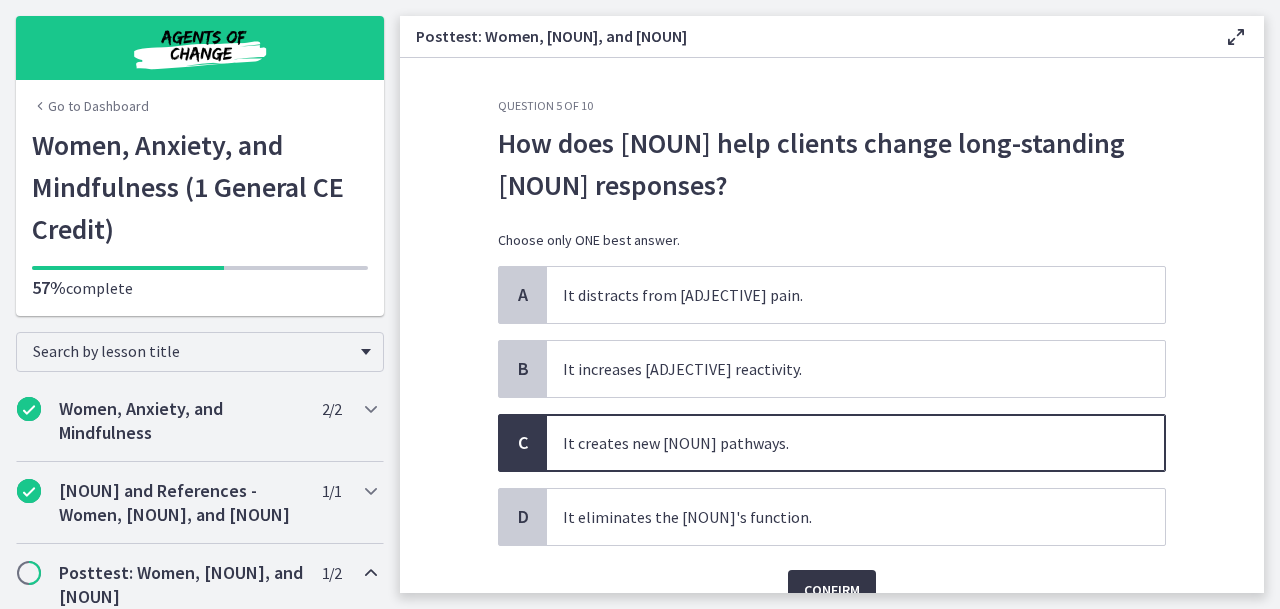 click on "Confirm" at bounding box center [832, 590] 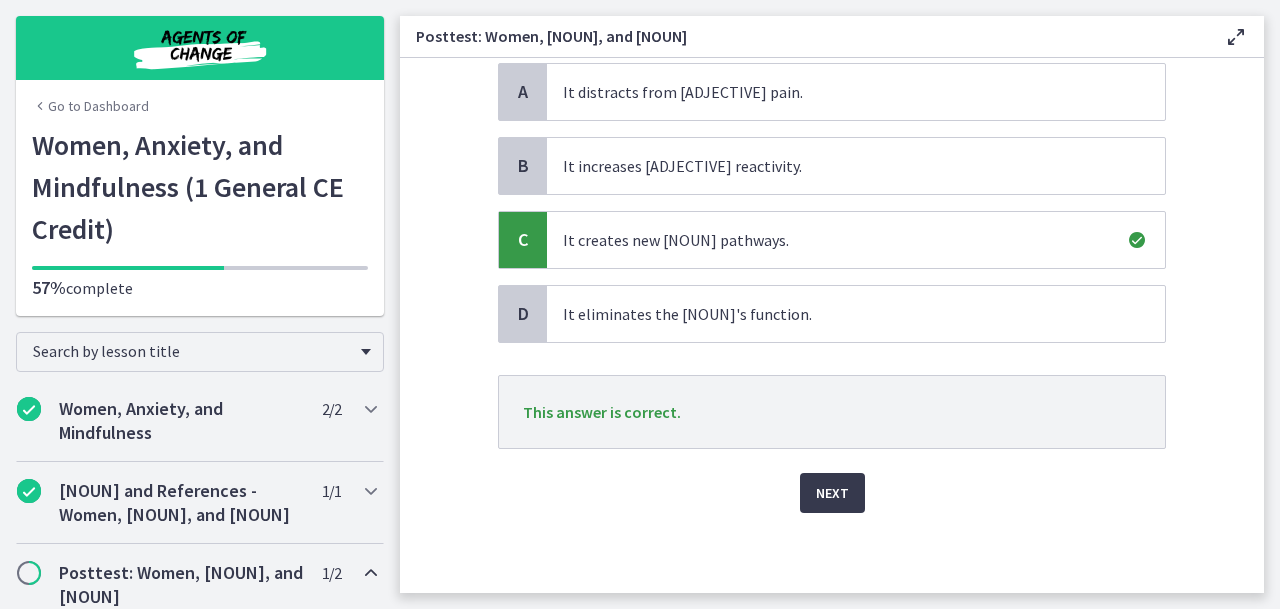 scroll, scrollTop: 203, scrollLeft: 0, axis: vertical 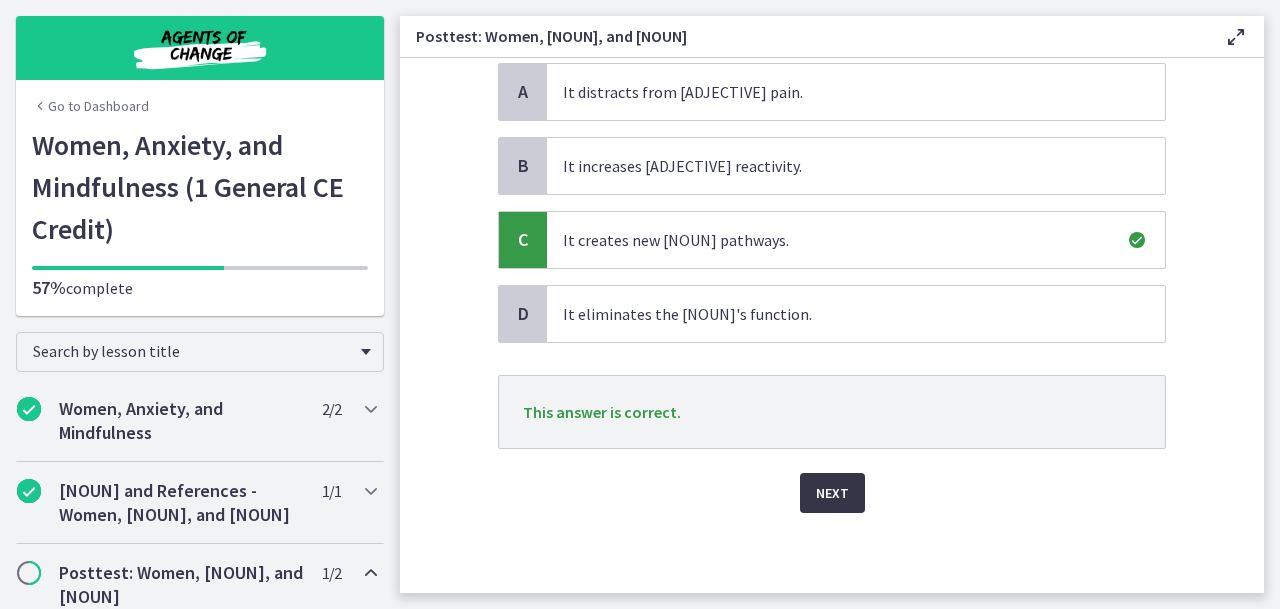 click on "Next" at bounding box center [832, 493] 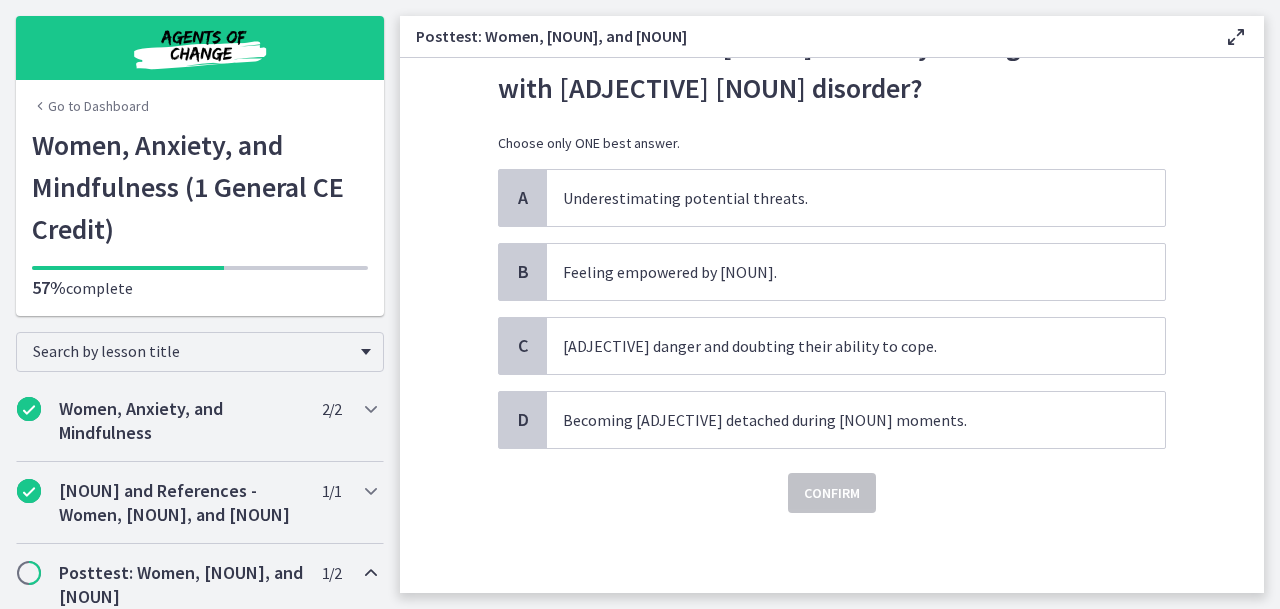 scroll, scrollTop: 0, scrollLeft: 0, axis: both 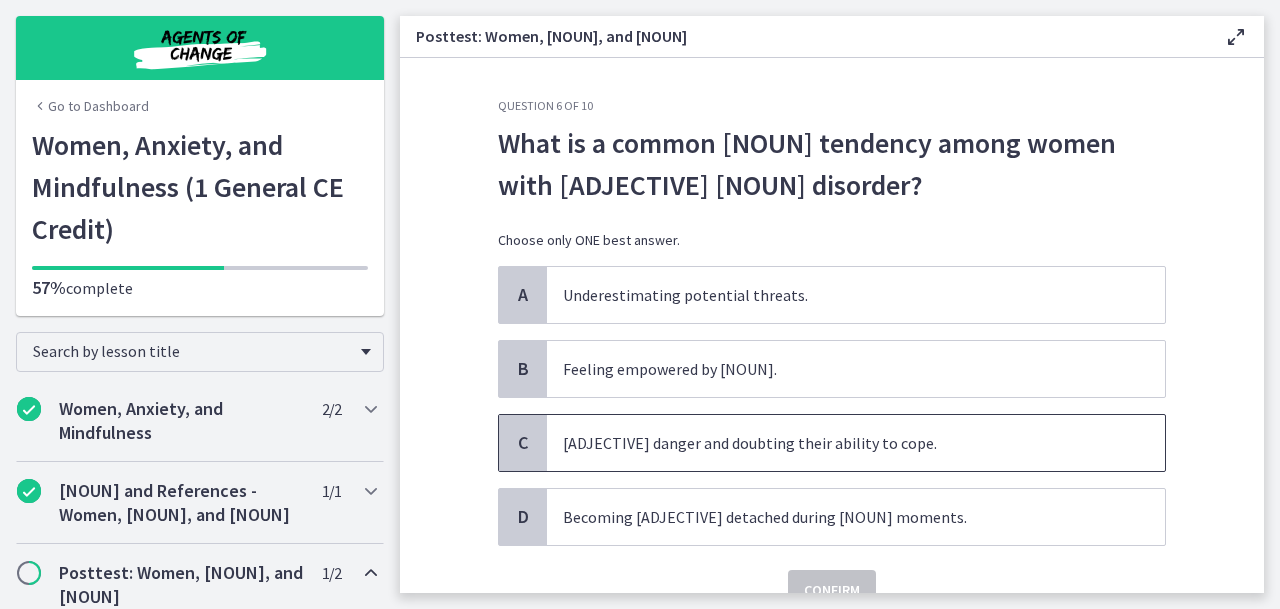 click on "Overestimating danger and doubting their ability to cope." at bounding box center [856, 443] 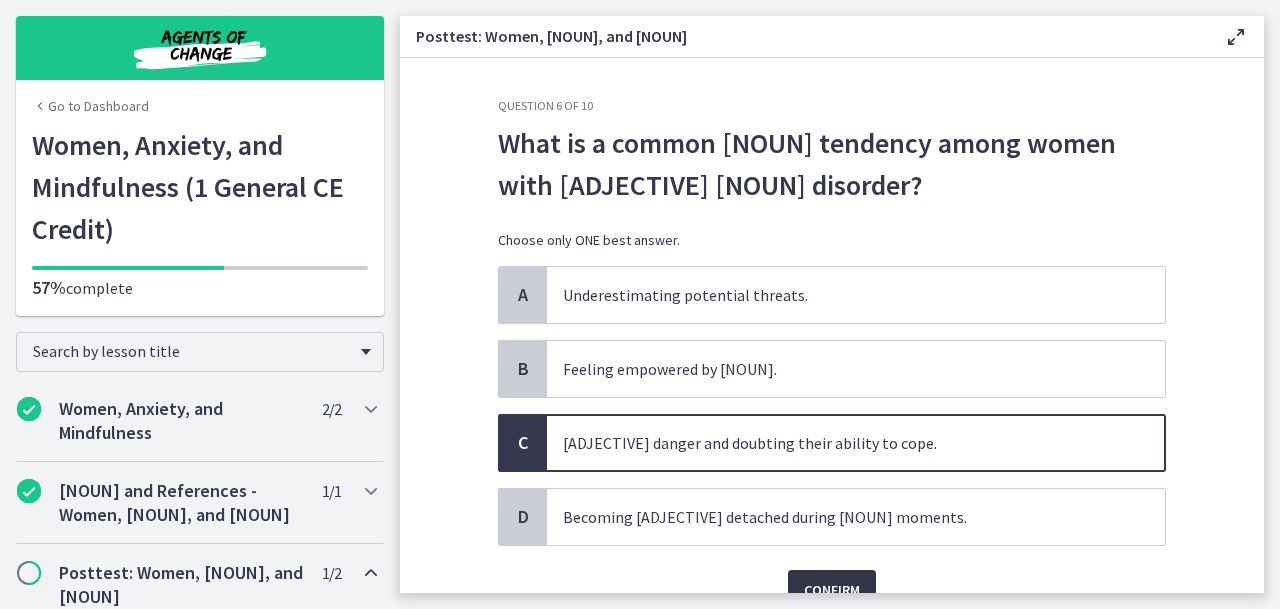 click on "Confirm" at bounding box center (832, 590) 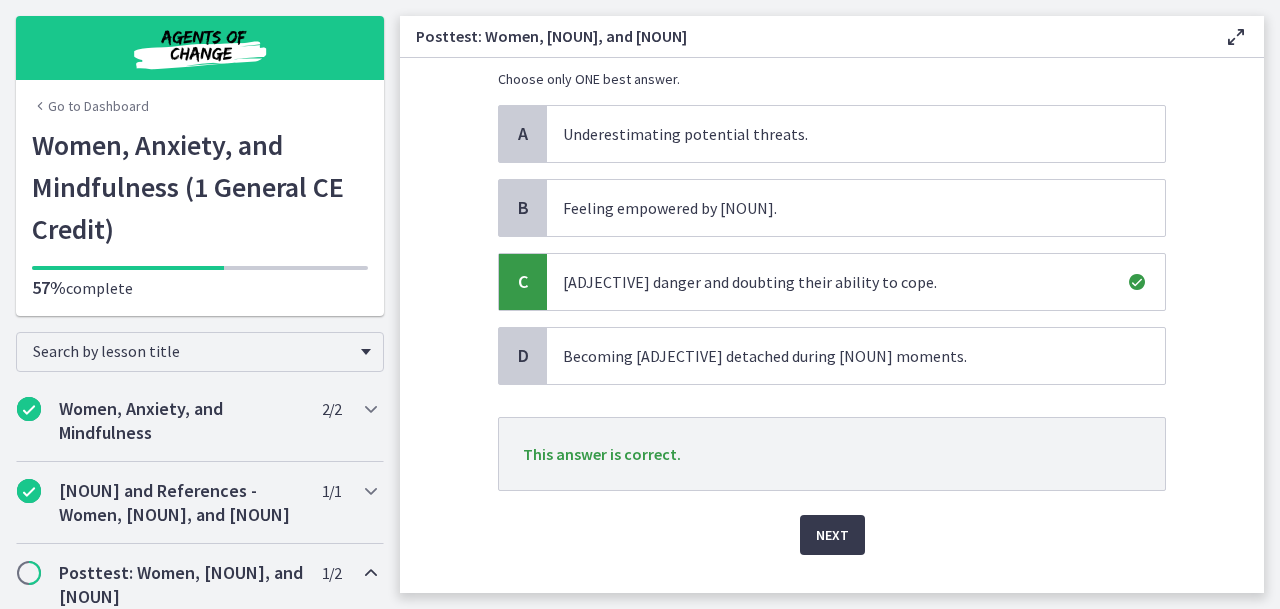 scroll, scrollTop: 185, scrollLeft: 0, axis: vertical 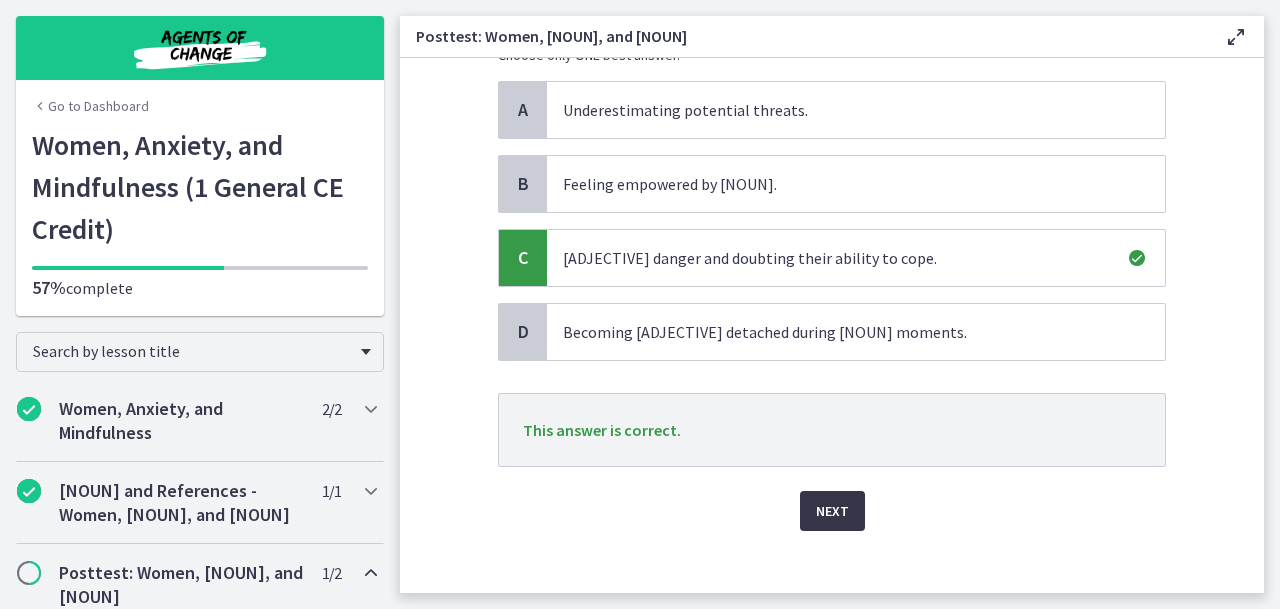 click on "Next" at bounding box center (832, 511) 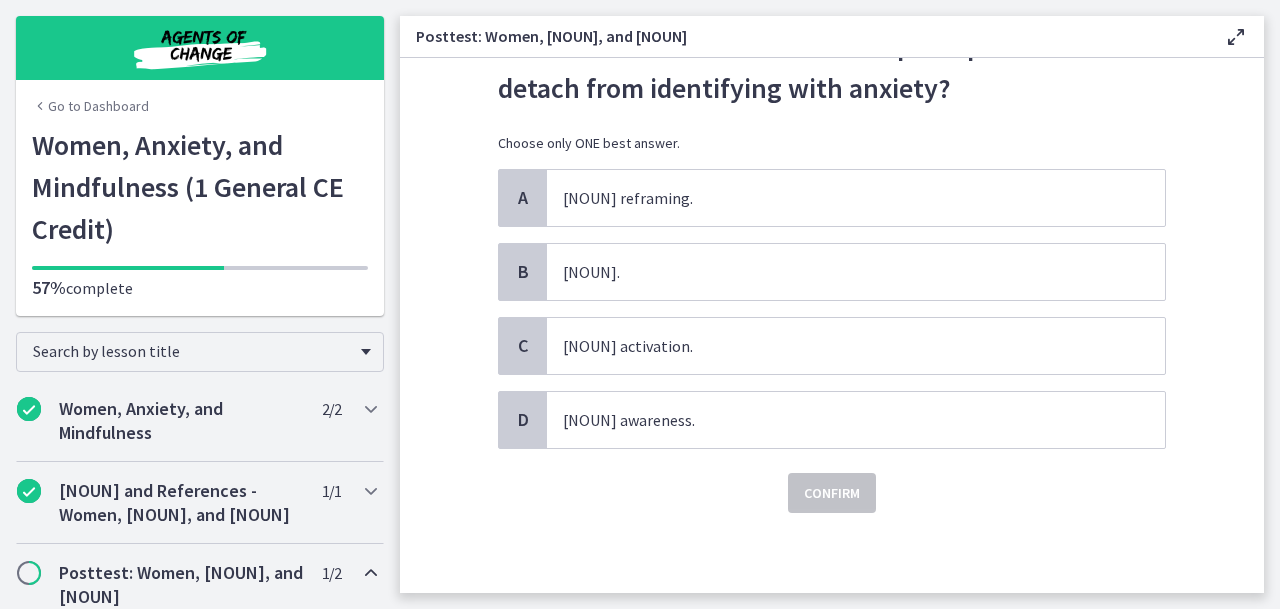 scroll, scrollTop: 0, scrollLeft: 0, axis: both 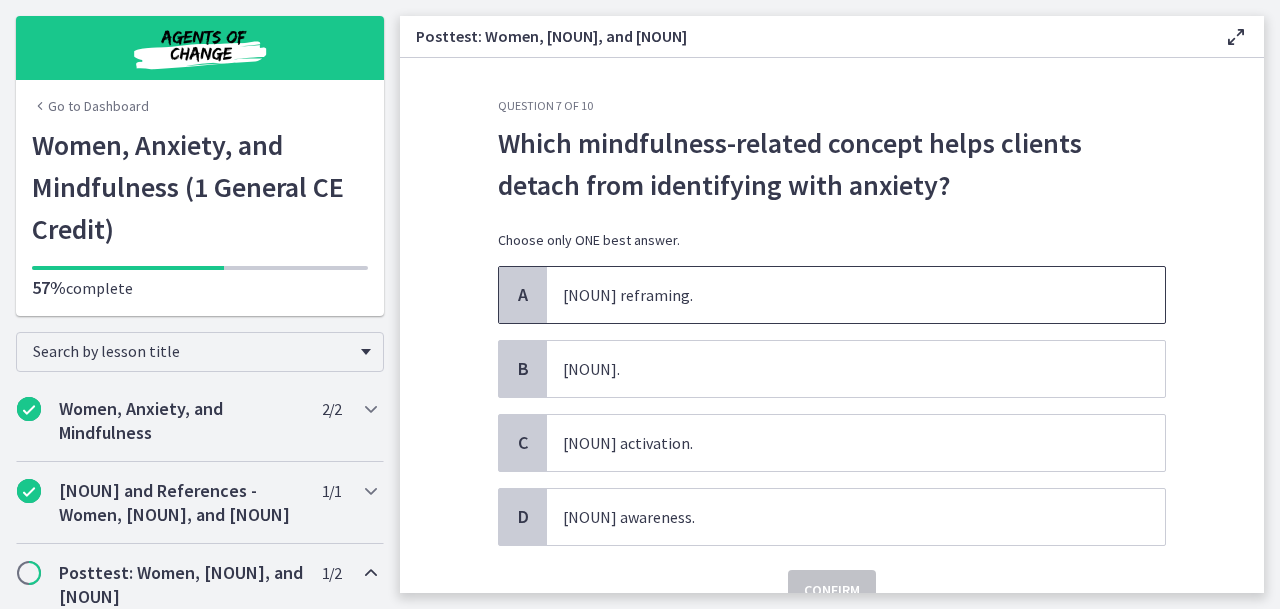 click on "Cognitive reframing." at bounding box center [856, 295] 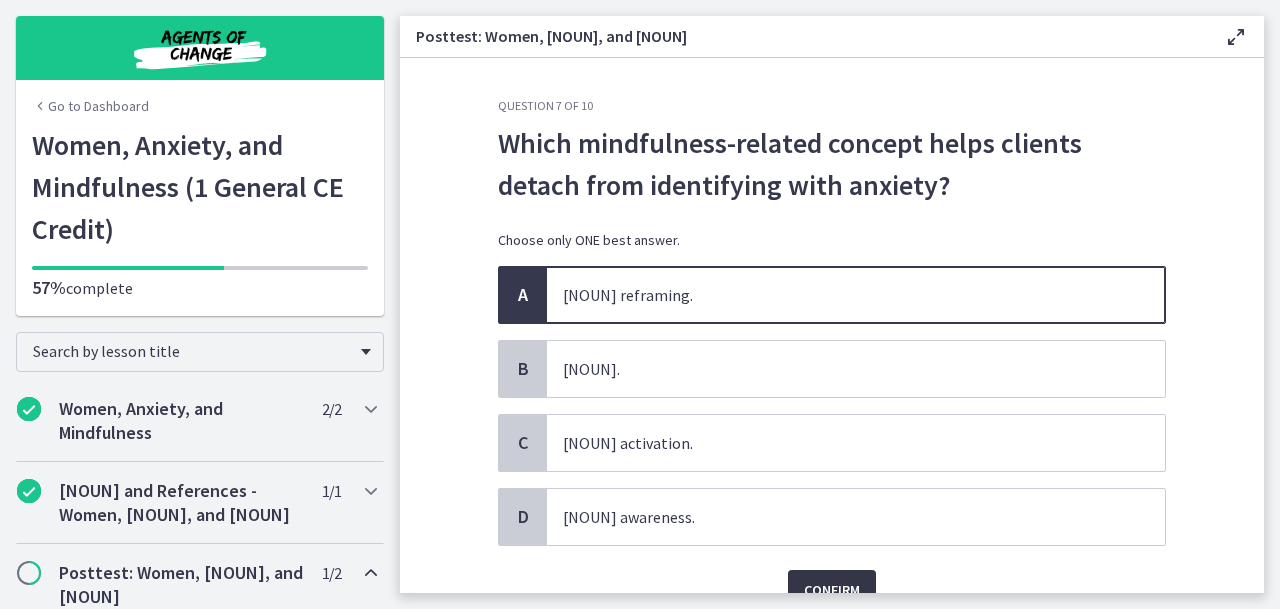 click on "Confirm" at bounding box center [832, 590] 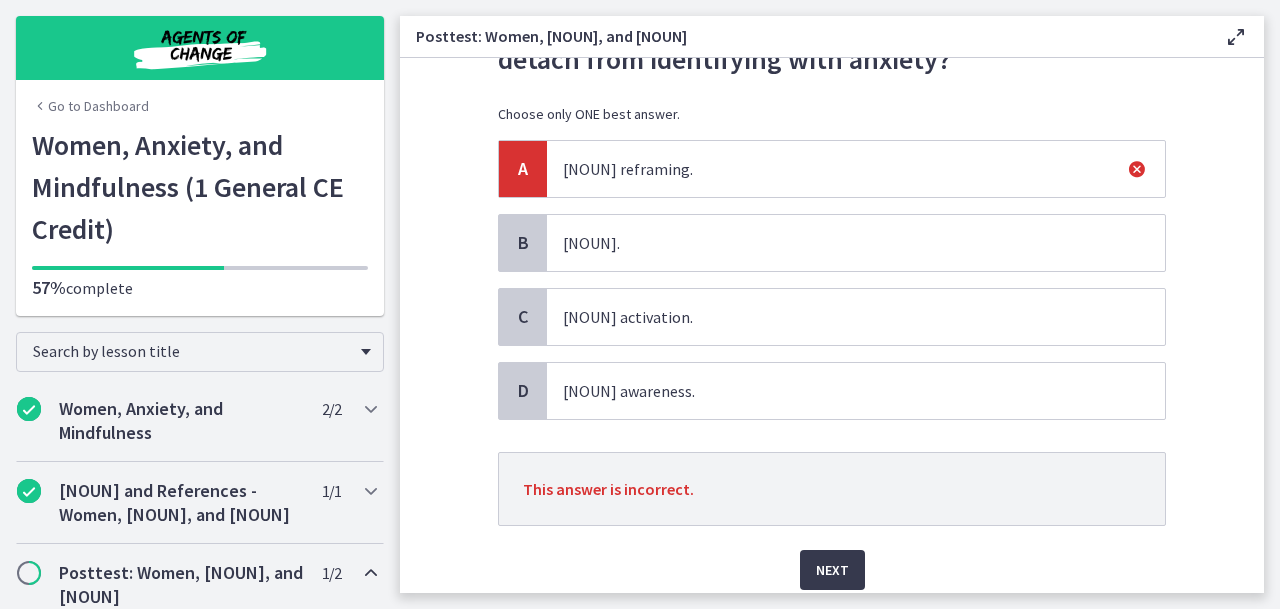 scroll, scrollTop: 127, scrollLeft: 0, axis: vertical 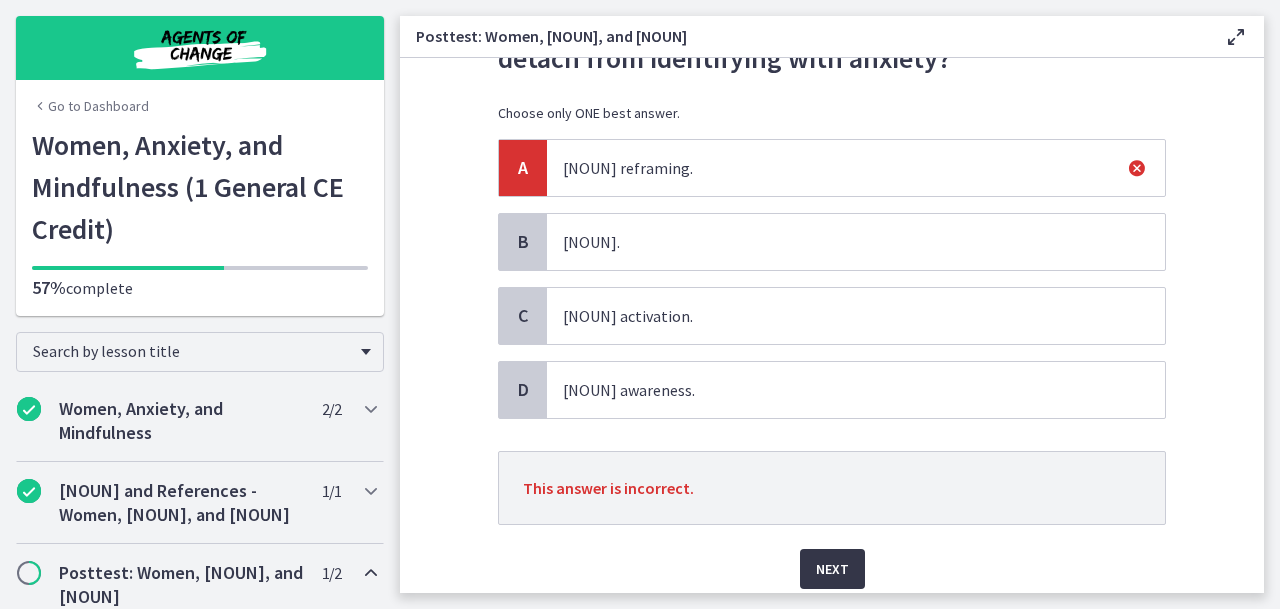 click on "Next" at bounding box center [832, 569] 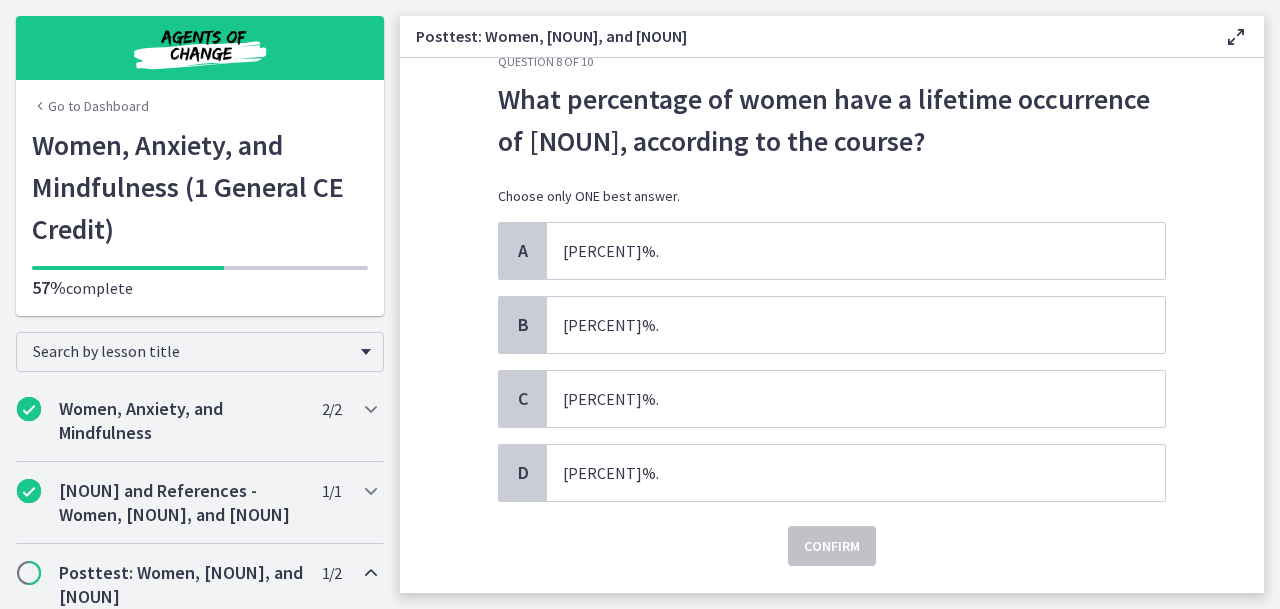 scroll, scrollTop: 46, scrollLeft: 0, axis: vertical 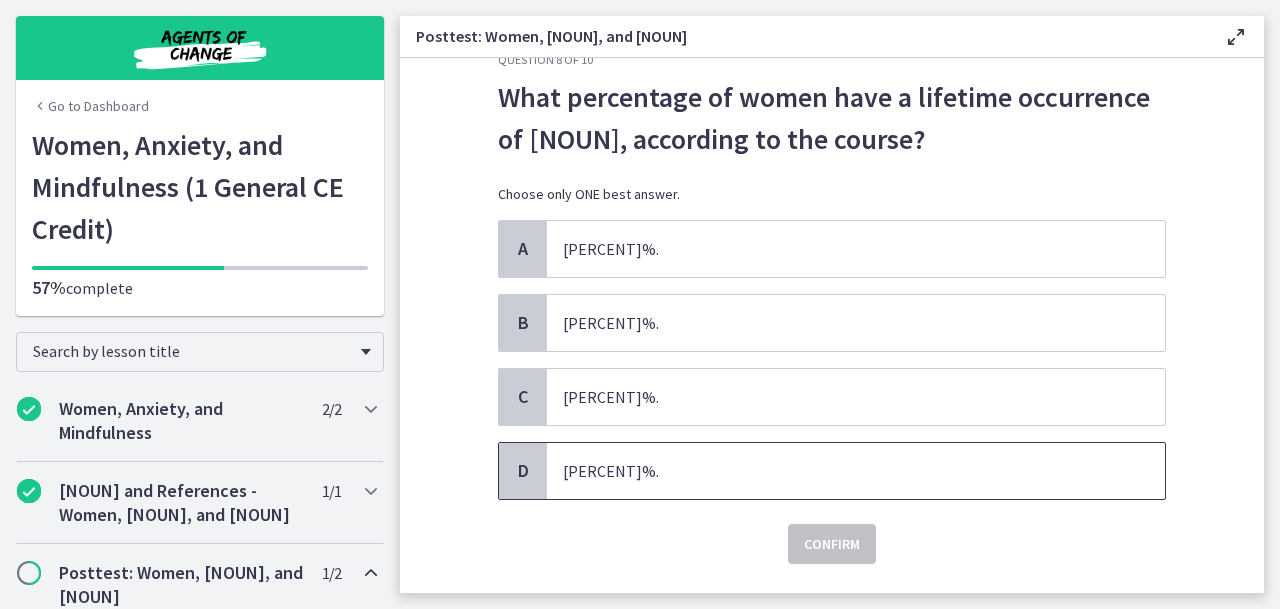 click on "8.5%." at bounding box center [856, 471] 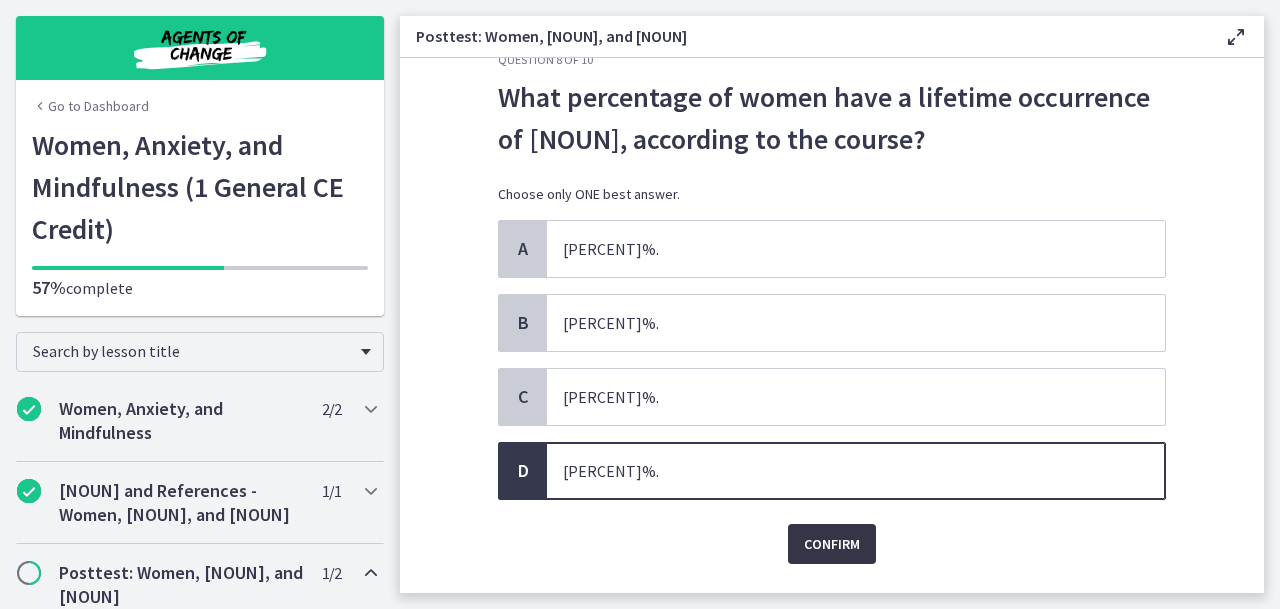 click on "Confirm" at bounding box center [832, 544] 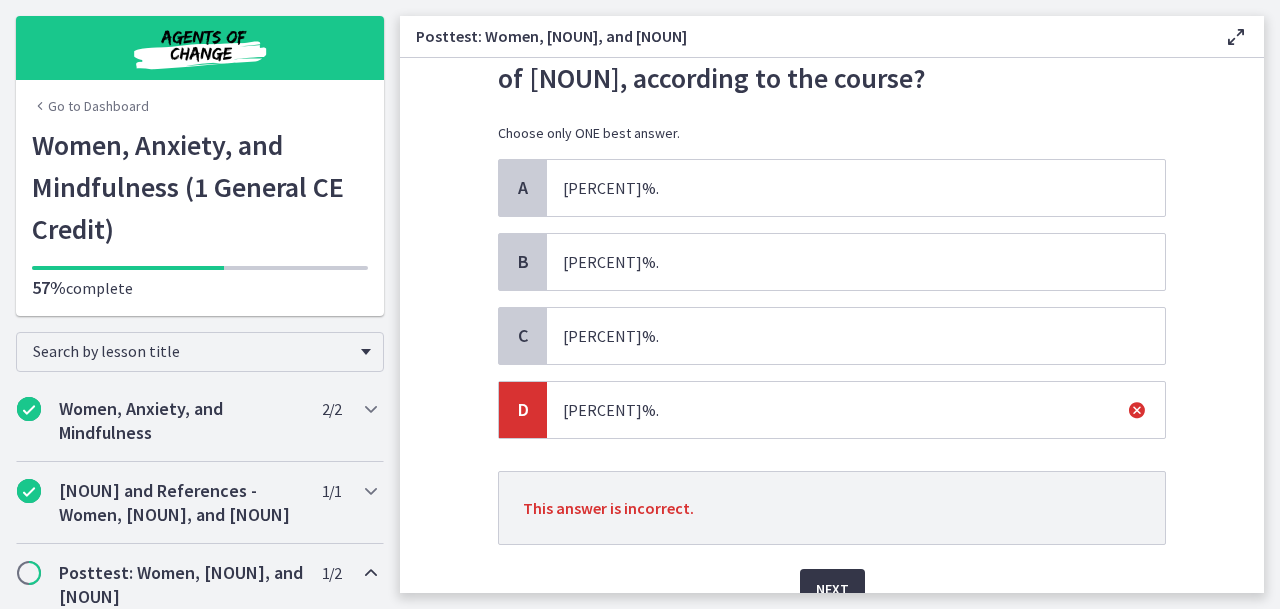 scroll, scrollTop: 113, scrollLeft: 0, axis: vertical 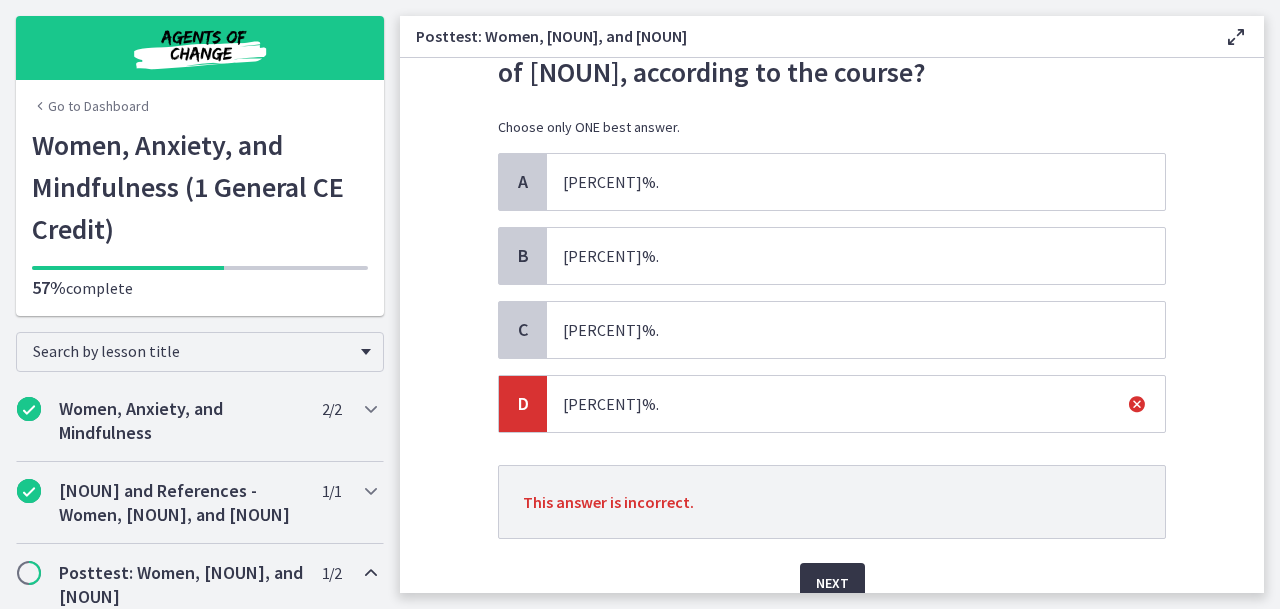 click on "Next" at bounding box center (832, 583) 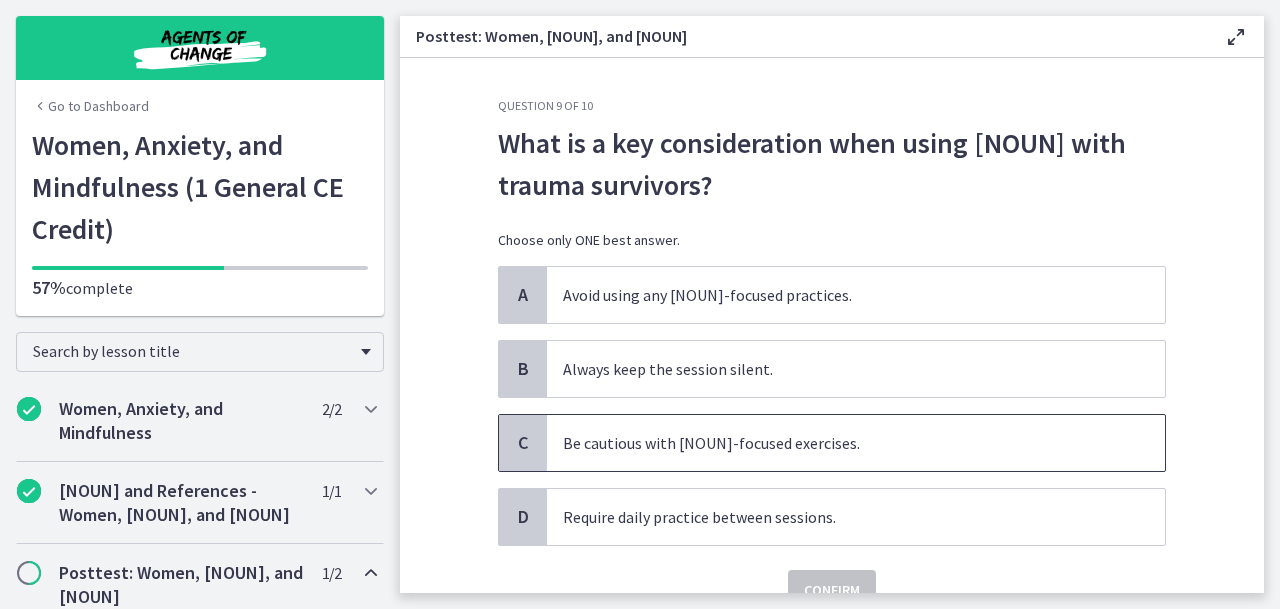 click on "Be cautious with body-focused exercises." at bounding box center (856, 443) 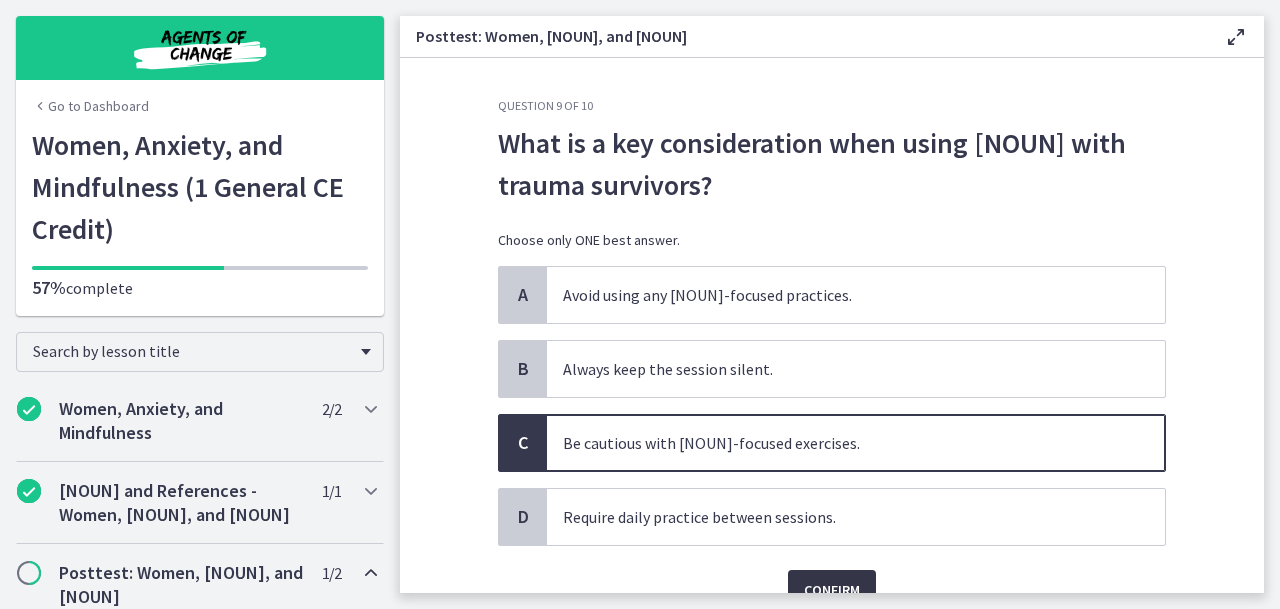 click on "Confirm" at bounding box center (832, 590) 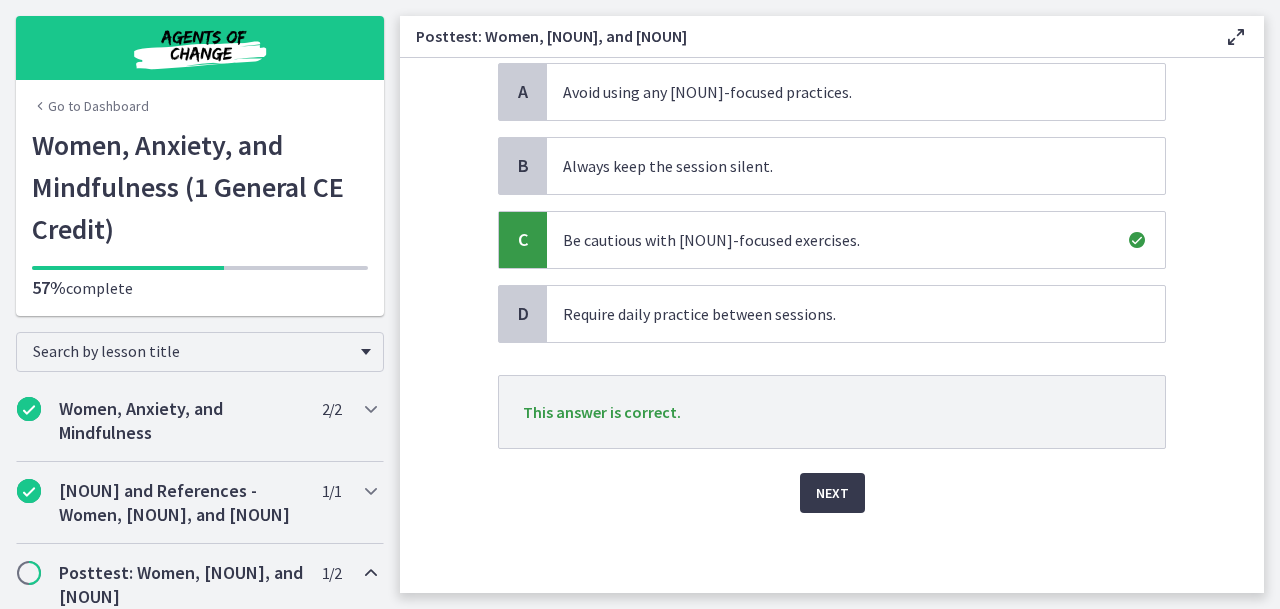 scroll, scrollTop: 203, scrollLeft: 0, axis: vertical 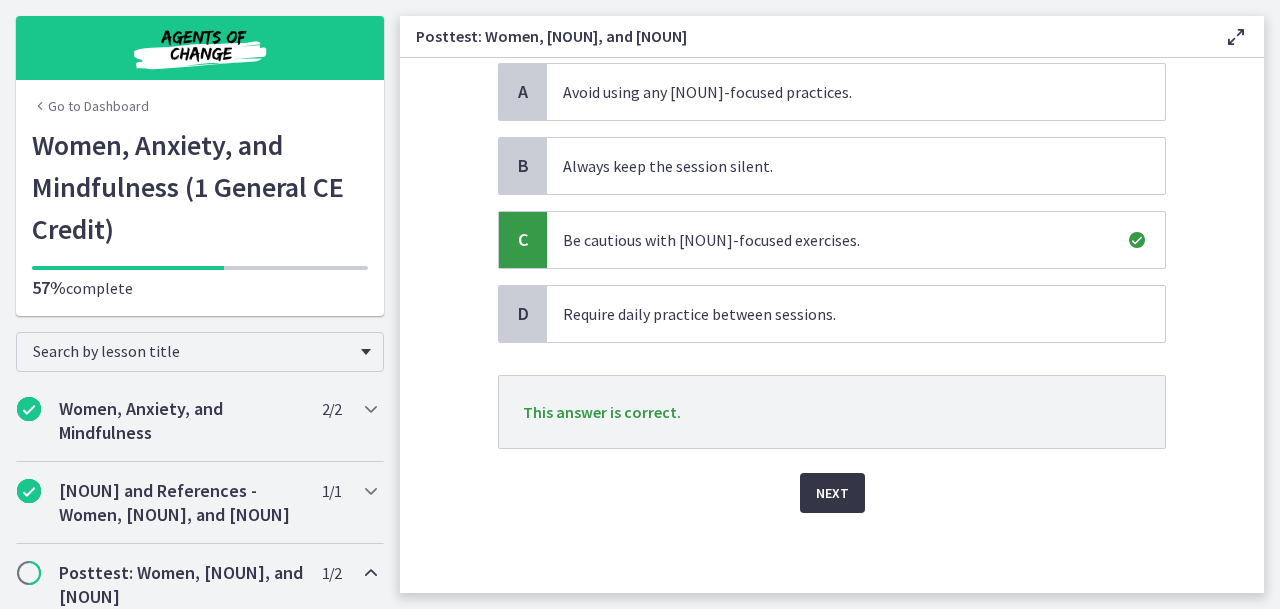 click on "Next" at bounding box center (832, 493) 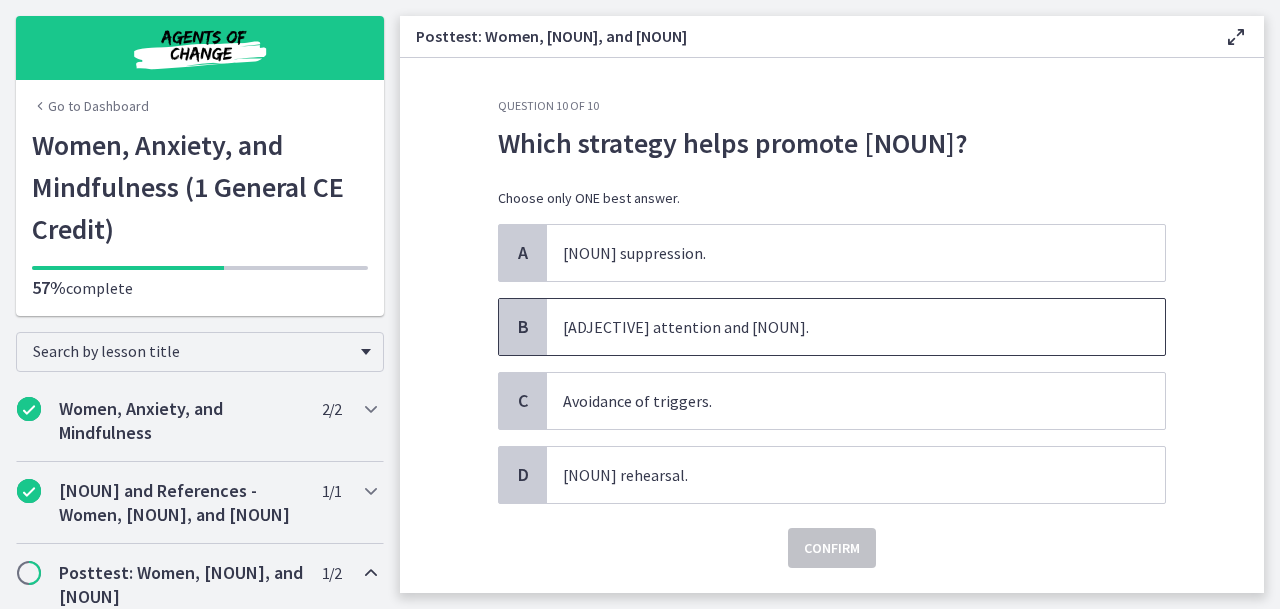 click on "Focused attention and novelty." at bounding box center [856, 327] 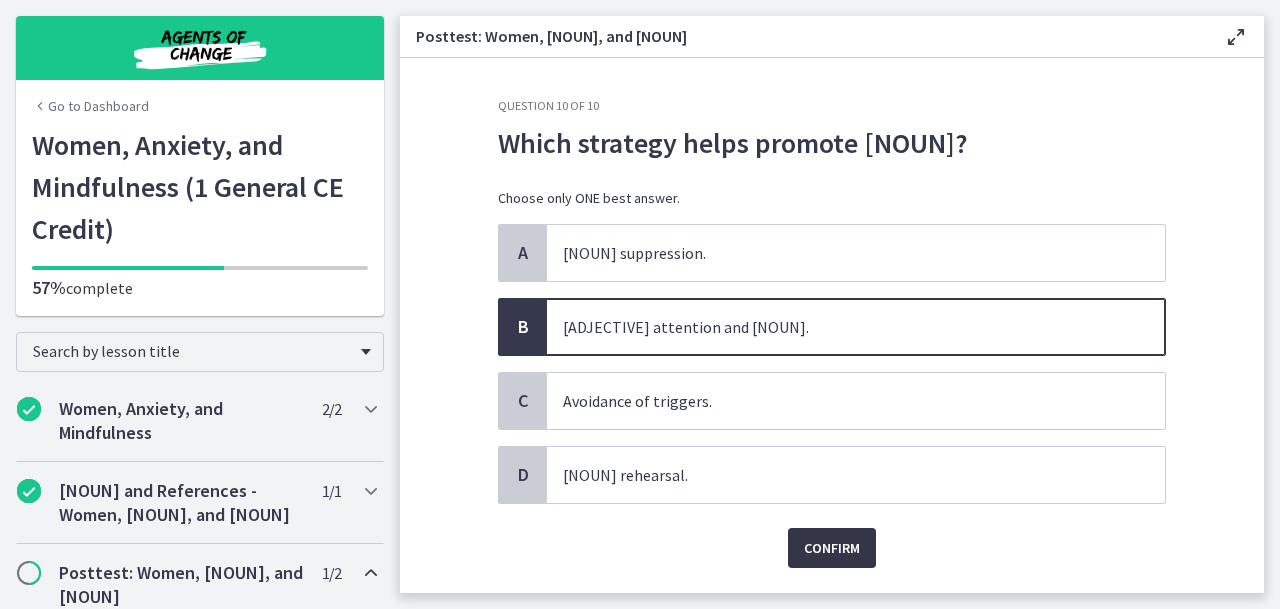 click on "Confirm" at bounding box center [832, 548] 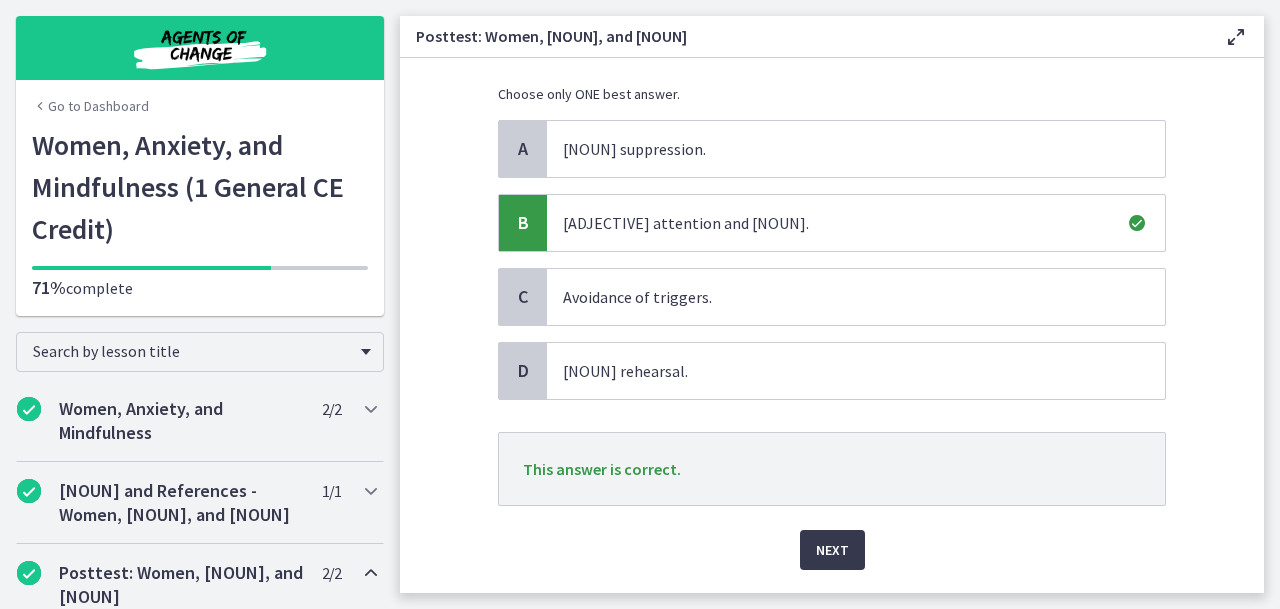 scroll, scrollTop: 114, scrollLeft: 0, axis: vertical 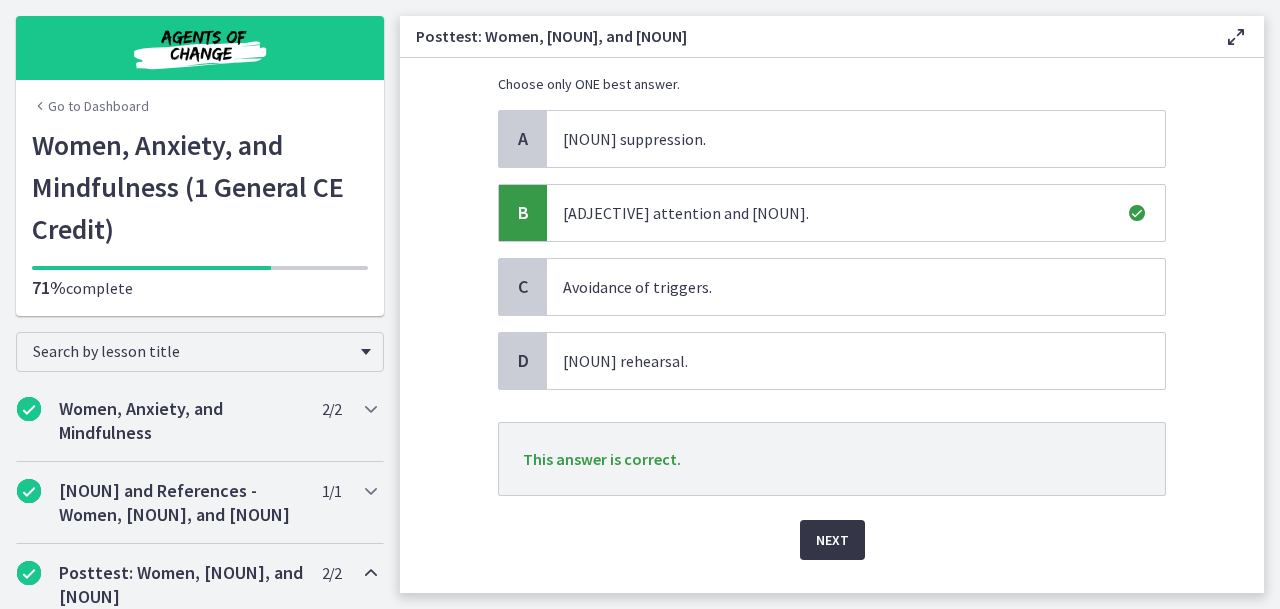 click on "Next" at bounding box center (832, 540) 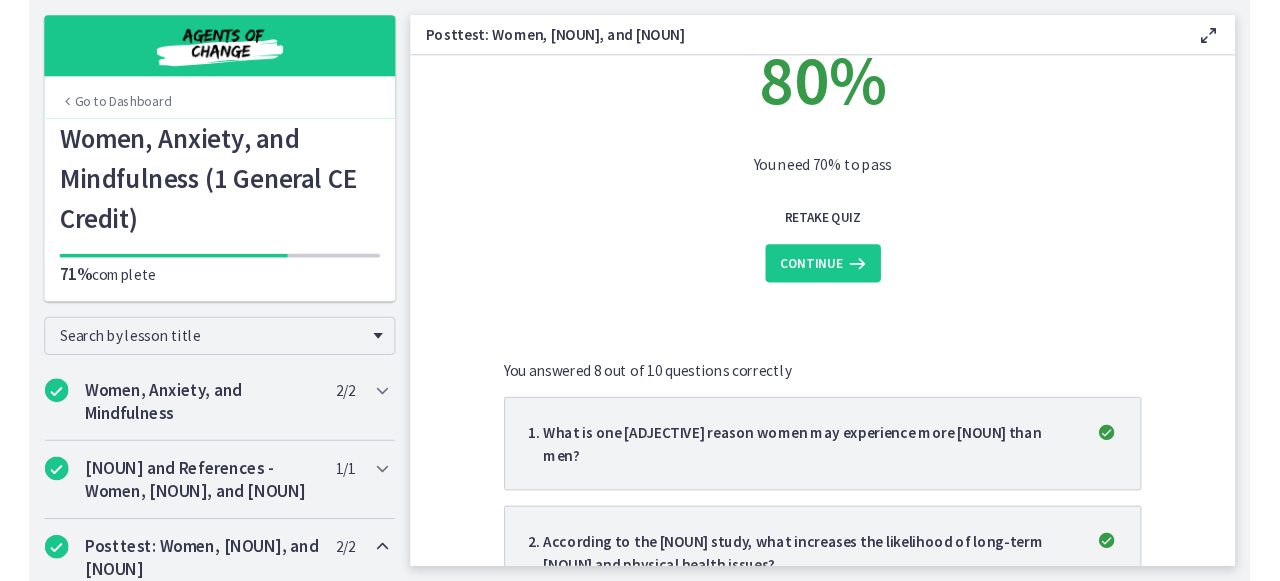 scroll, scrollTop: 0, scrollLeft: 0, axis: both 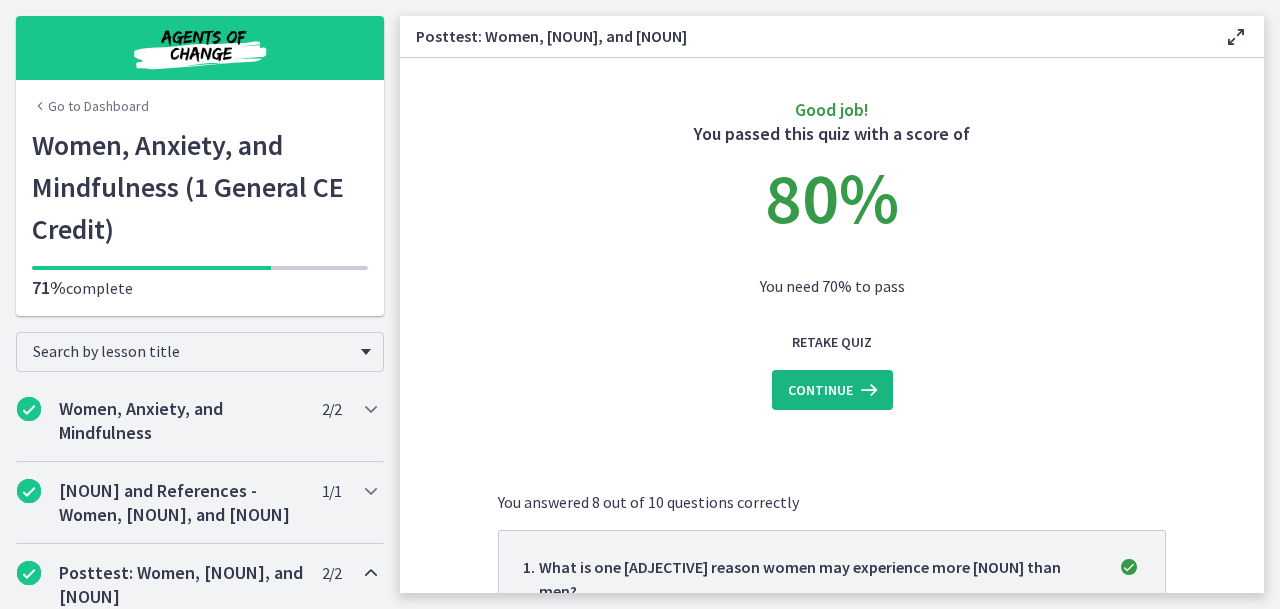 click on "Continue" at bounding box center (820, 390) 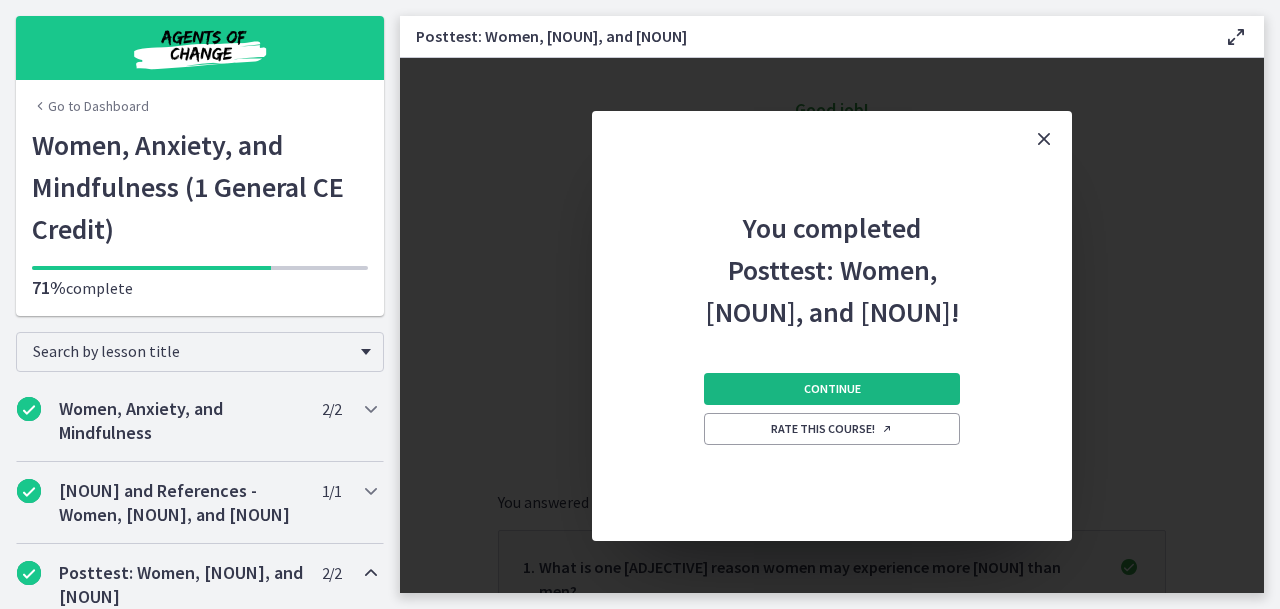 click on "Continue" at bounding box center [832, 389] 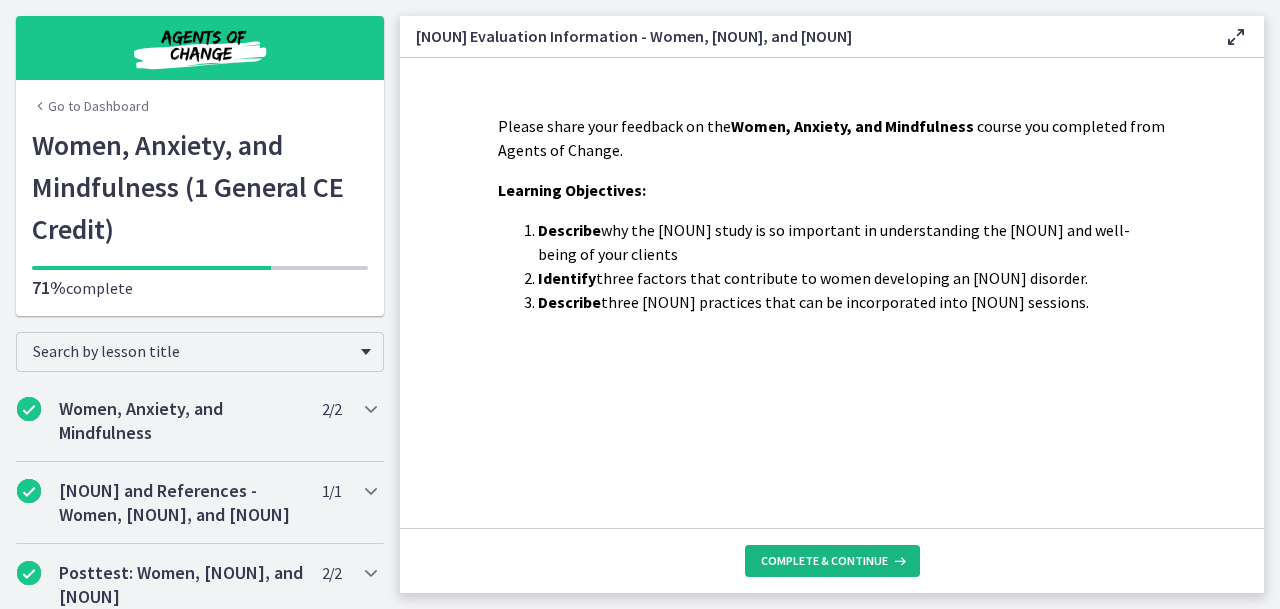 click on "Complete & continue" at bounding box center [824, 561] 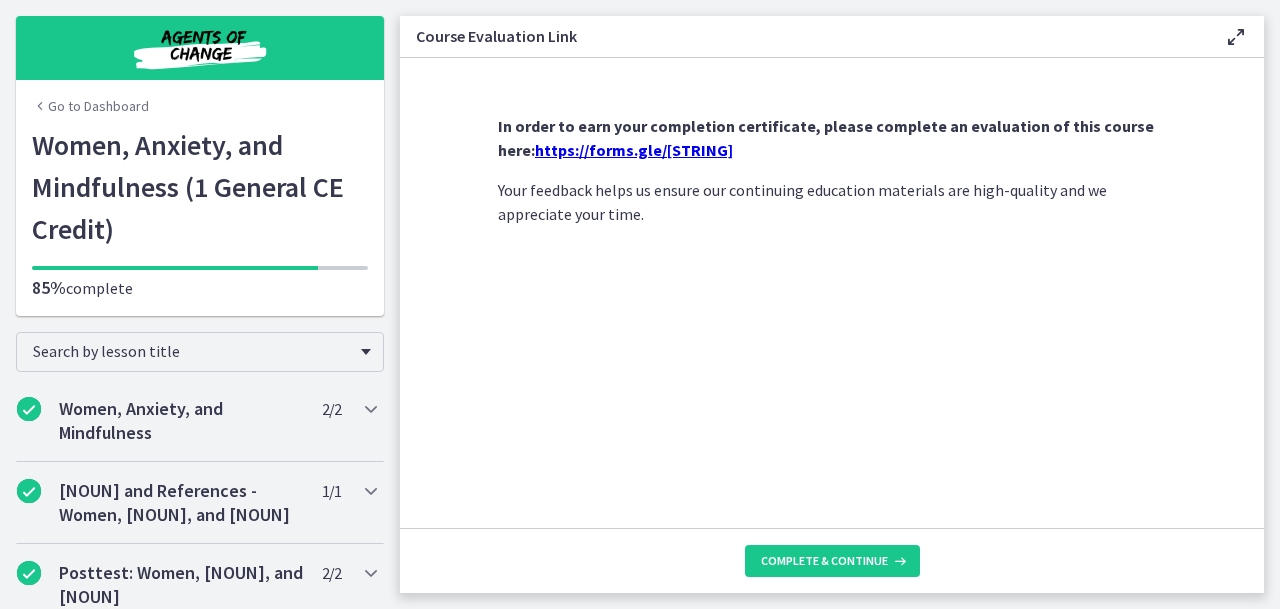 click on "https://forms.gle/3hS868viHB3TQbGz7" at bounding box center (634, 150) 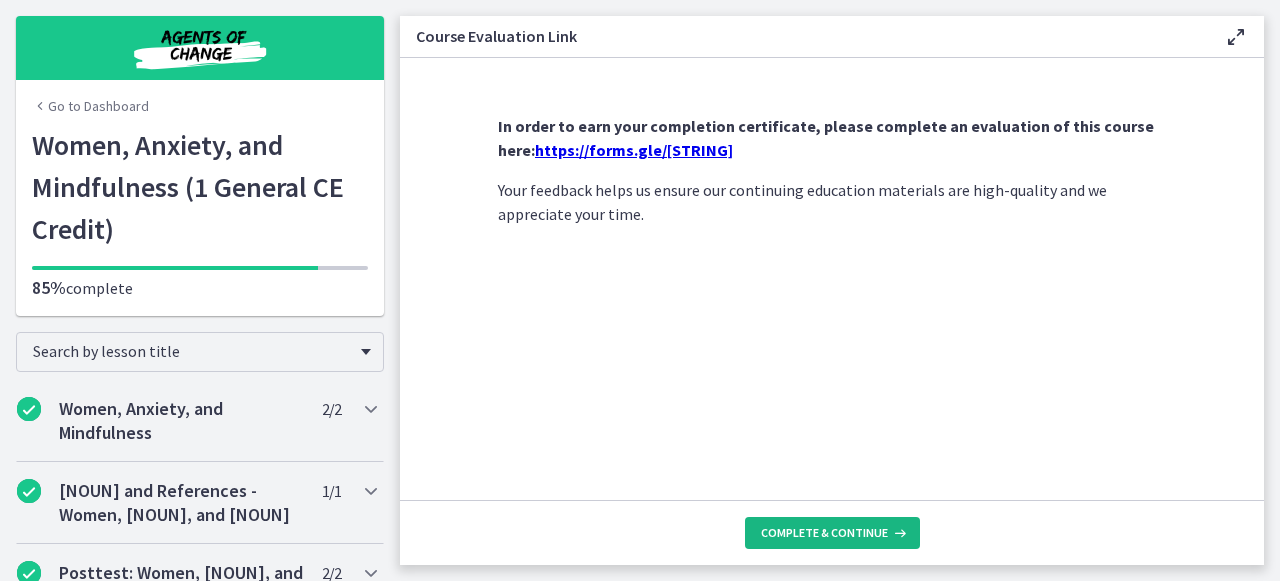 click on "Complete & continue" at bounding box center (824, 533) 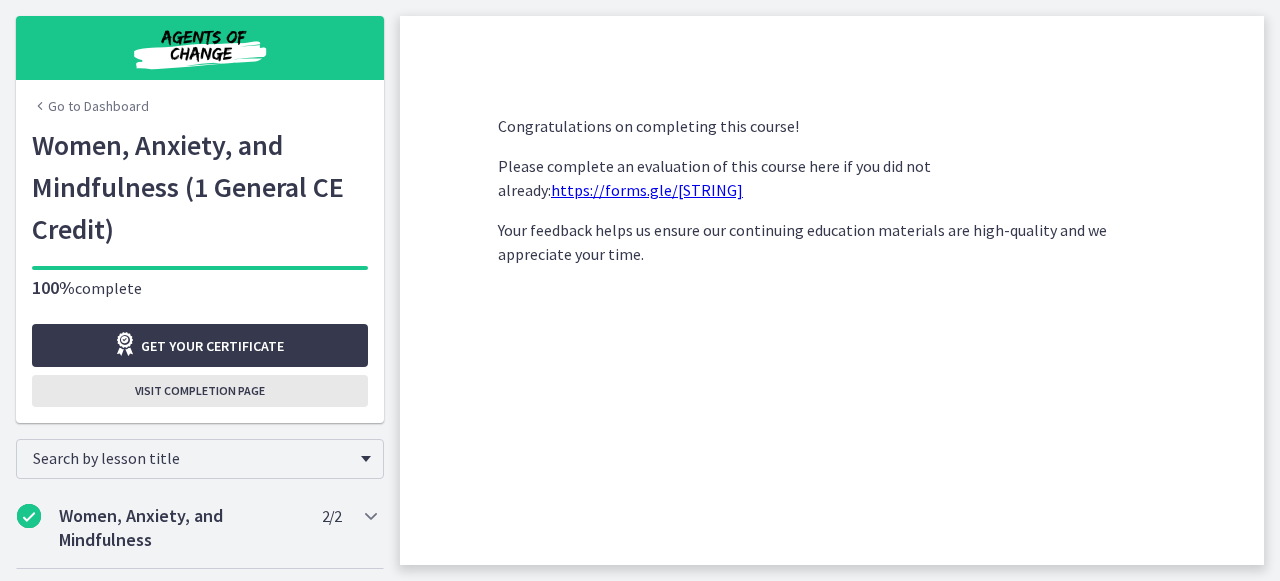 click on "Visit completion page" at bounding box center (200, 391) 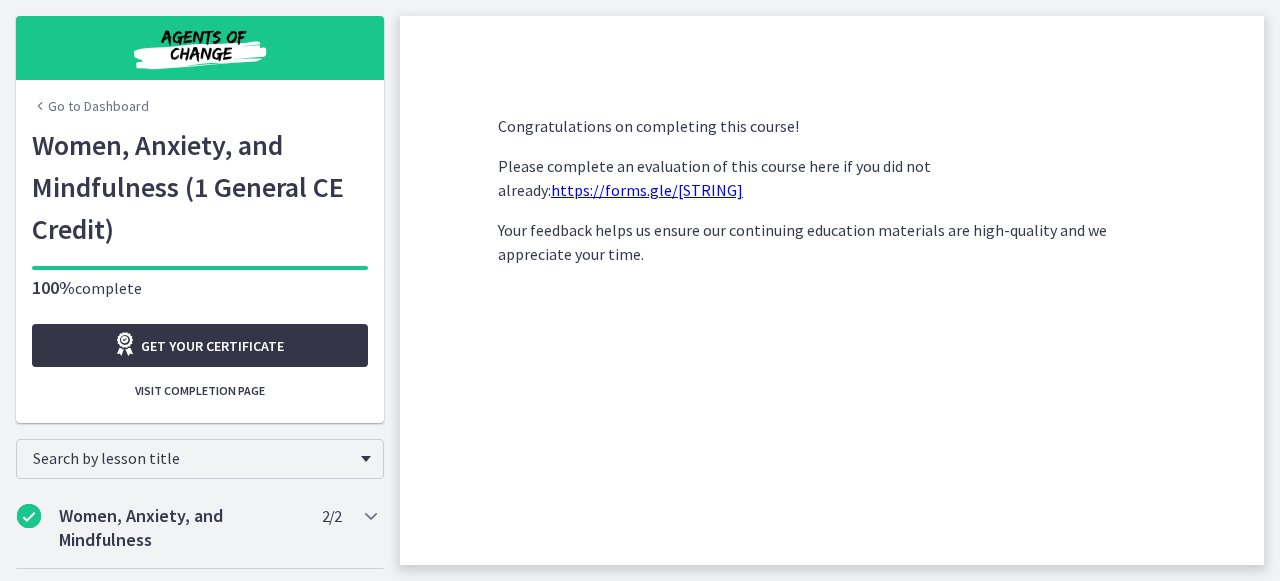 click on "Get your certificate" at bounding box center (212, 346) 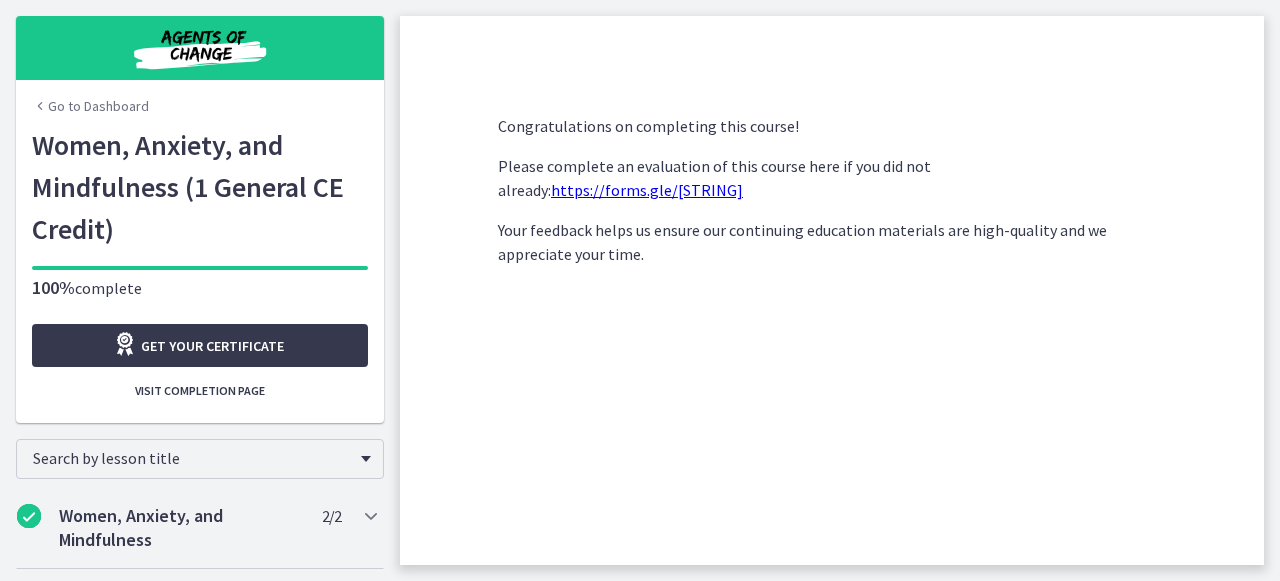 click on "Go to Dashboard" at bounding box center (90, 106) 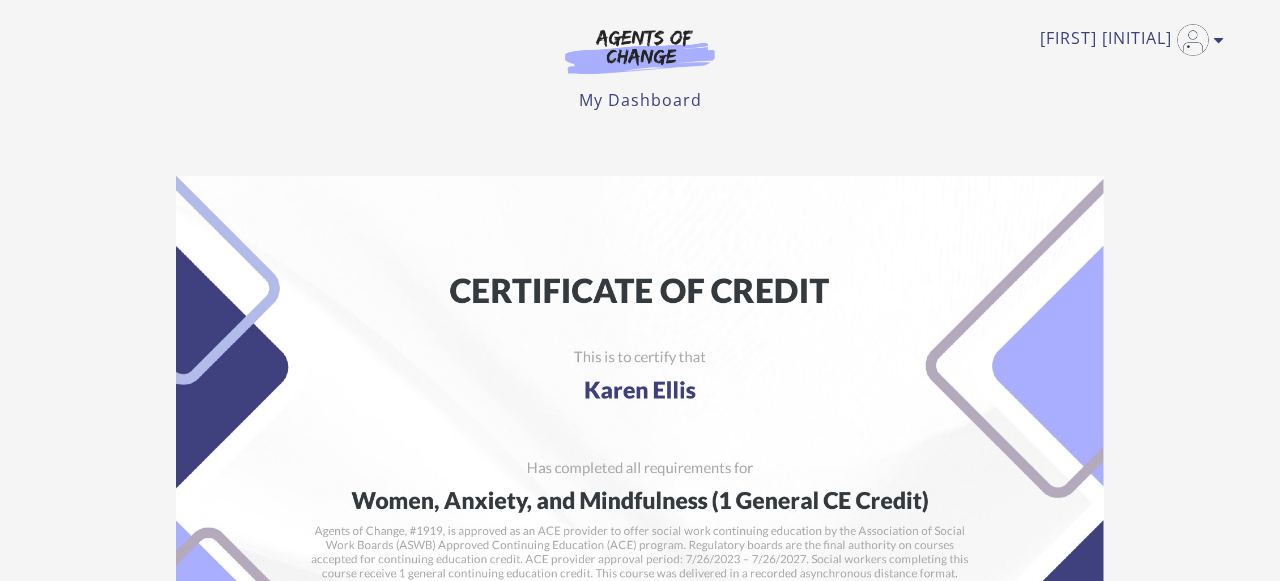 scroll, scrollTop: 0, scrollLeft: 0, axis: both 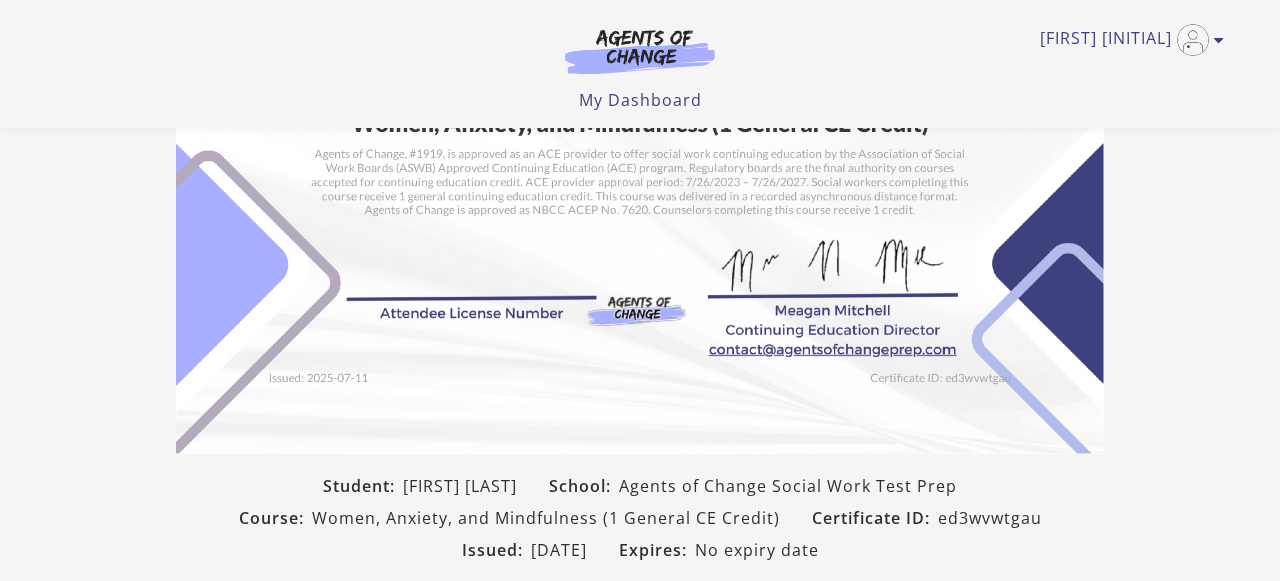 click at bounding box center (640, 126) 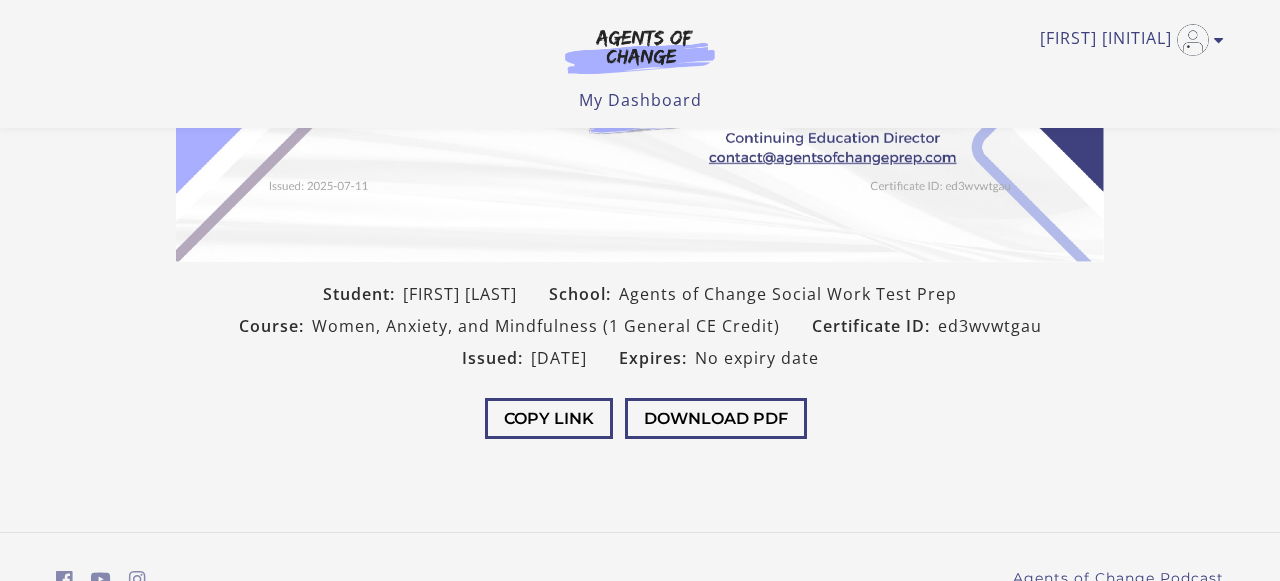 scroll, scrollTop: 440, scrollLeft: 0, axis: vertical 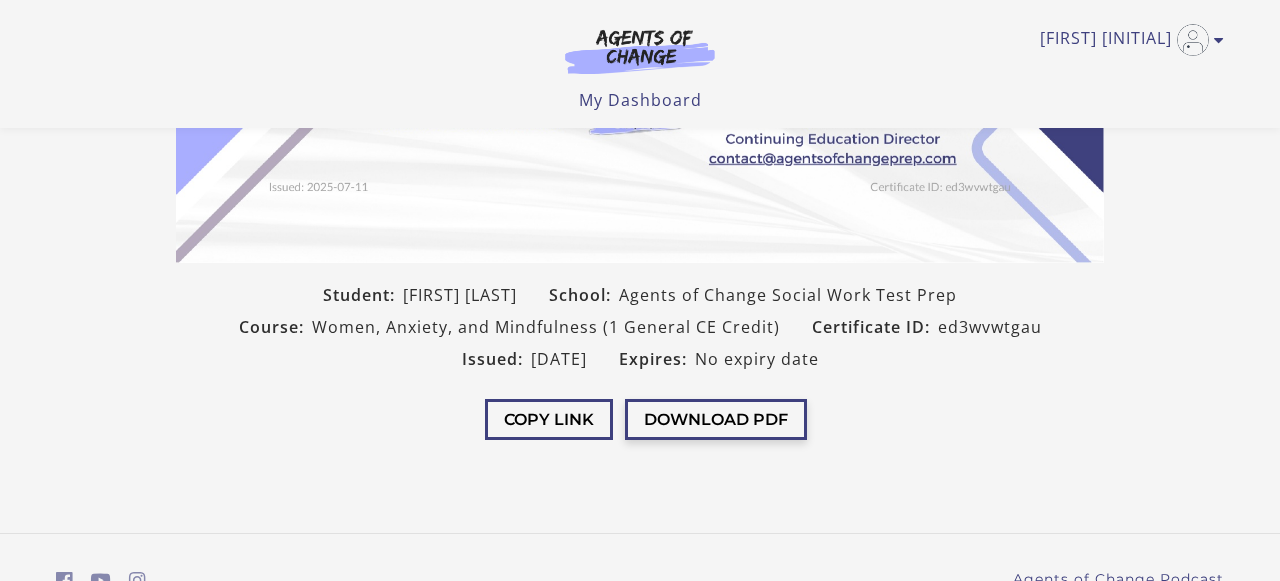 click on "Download PDF" at bounding box center [716, 419] 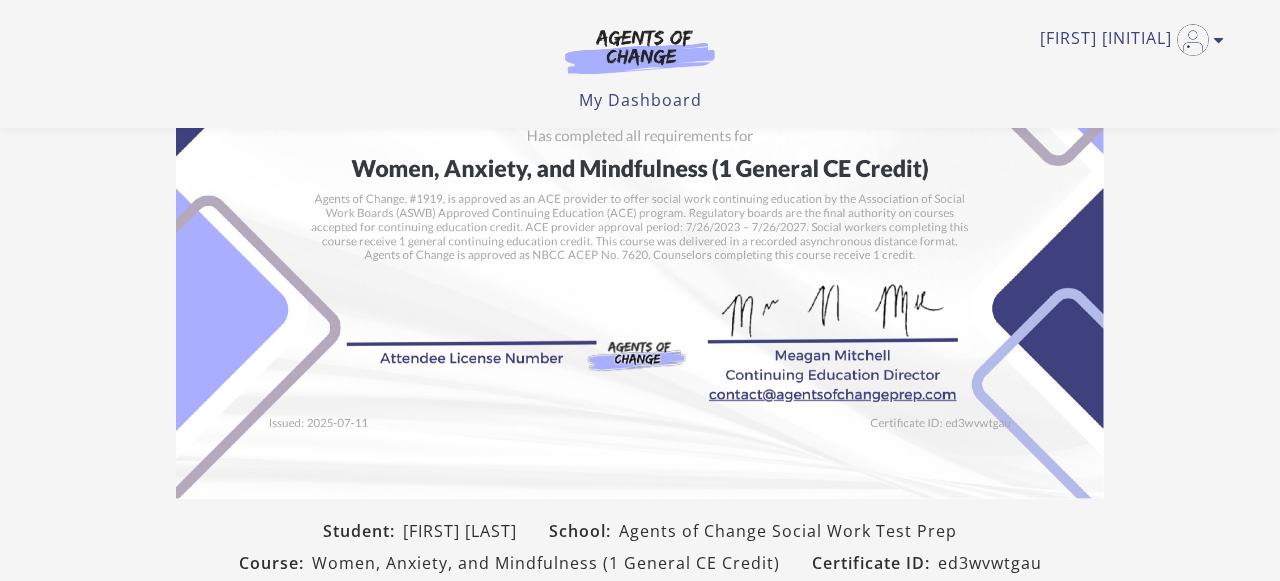 scroll, scrollTop: 103, scrollLeft: 0, axis: vertical 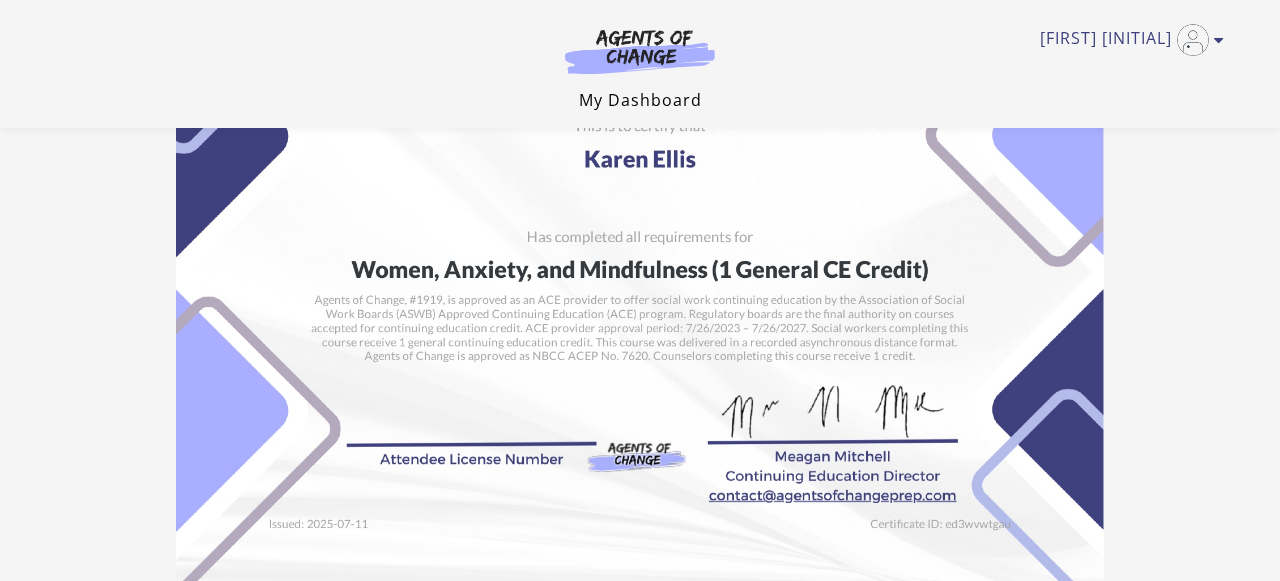 click on "My Dashboard" at bounding box center (640, 100) 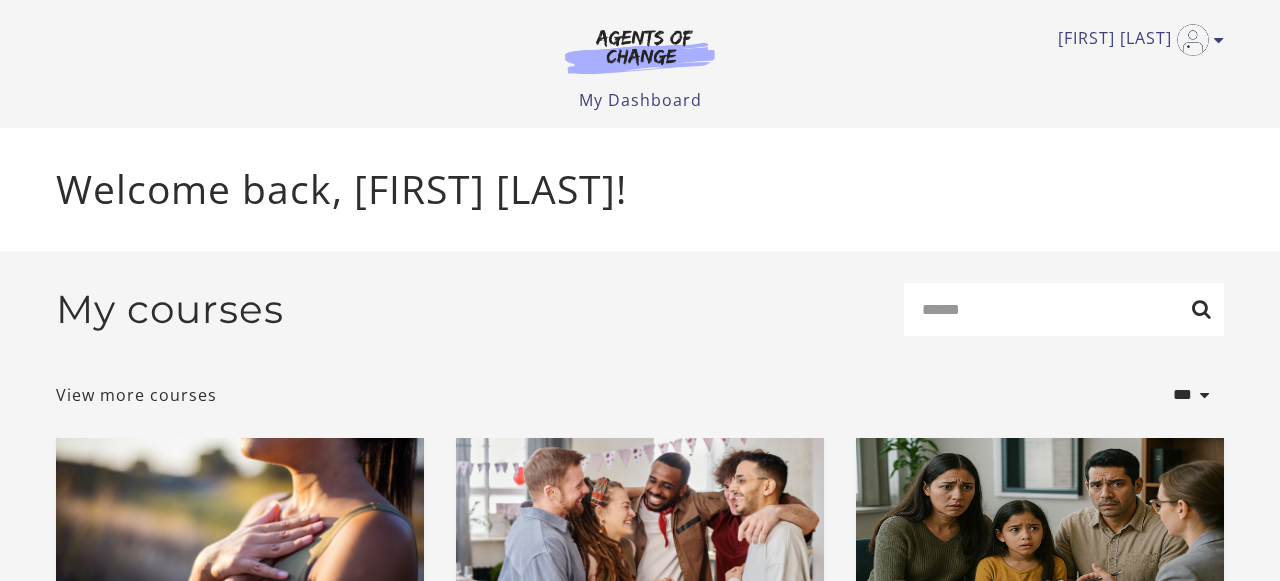 scroll, scrollTop: 0, scrollLeft: 0, axis: both 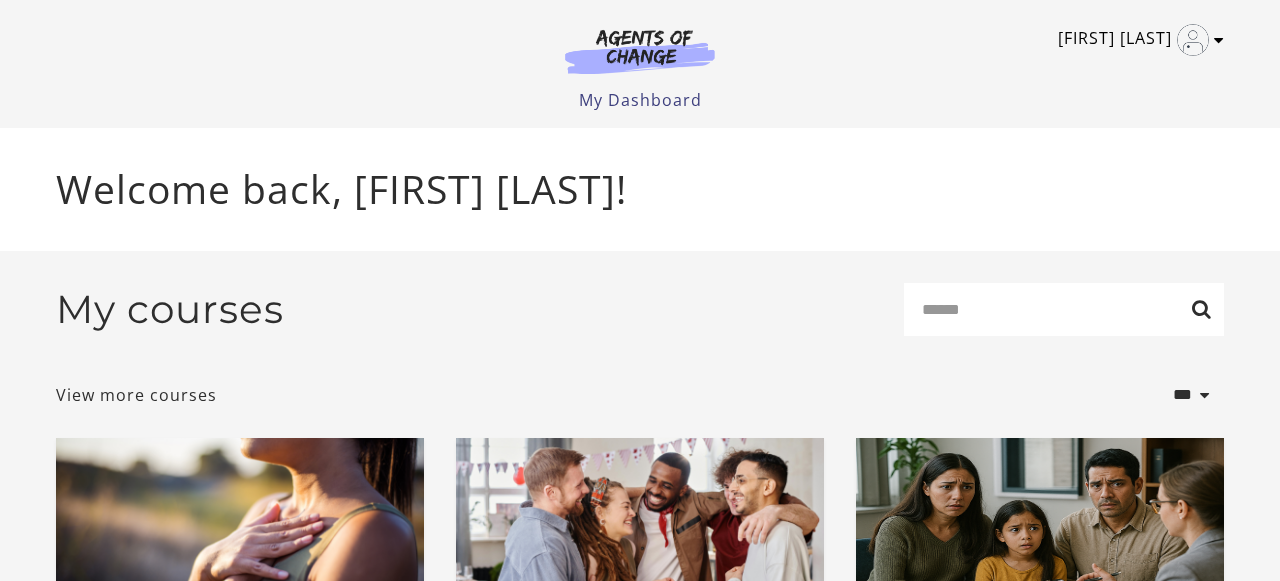 click on "[FIRST] [LAST]" at bounding box center (1136, 40) 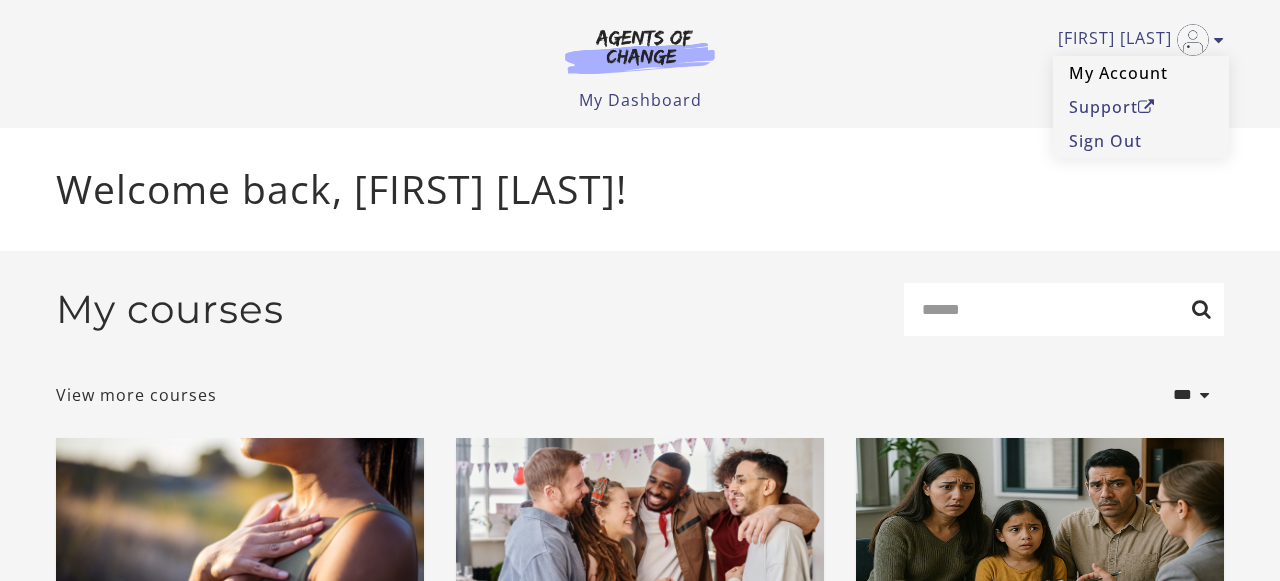 click on "My Account" at bounding box center (1141, 73) 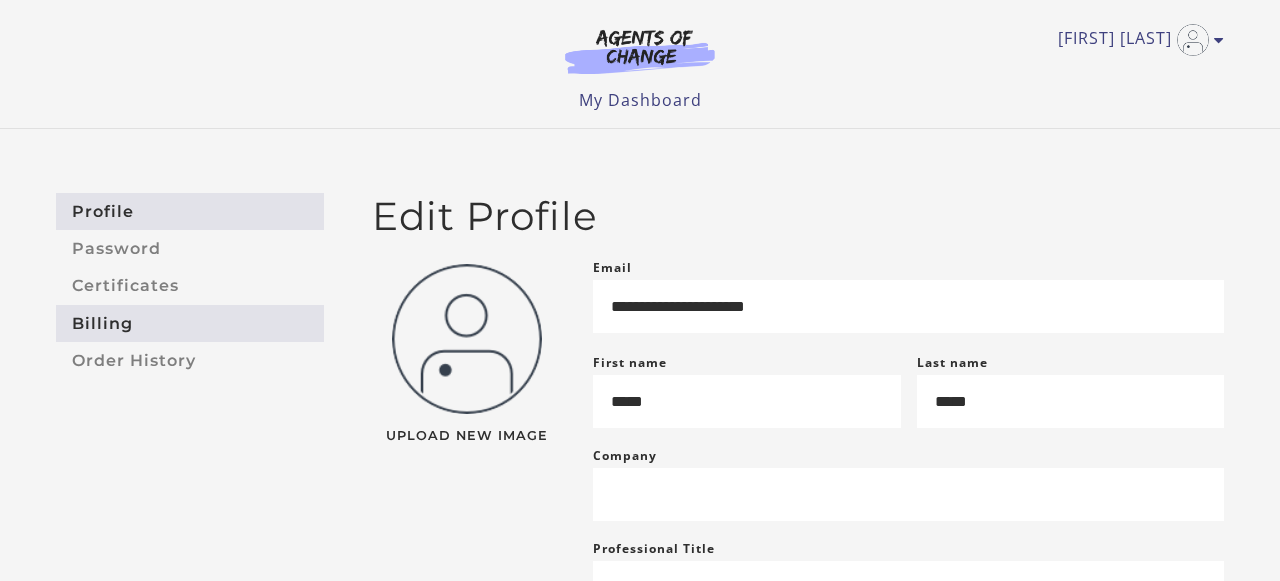 scroll, scrollTop: 0, scrollLeft: 0, axis: both 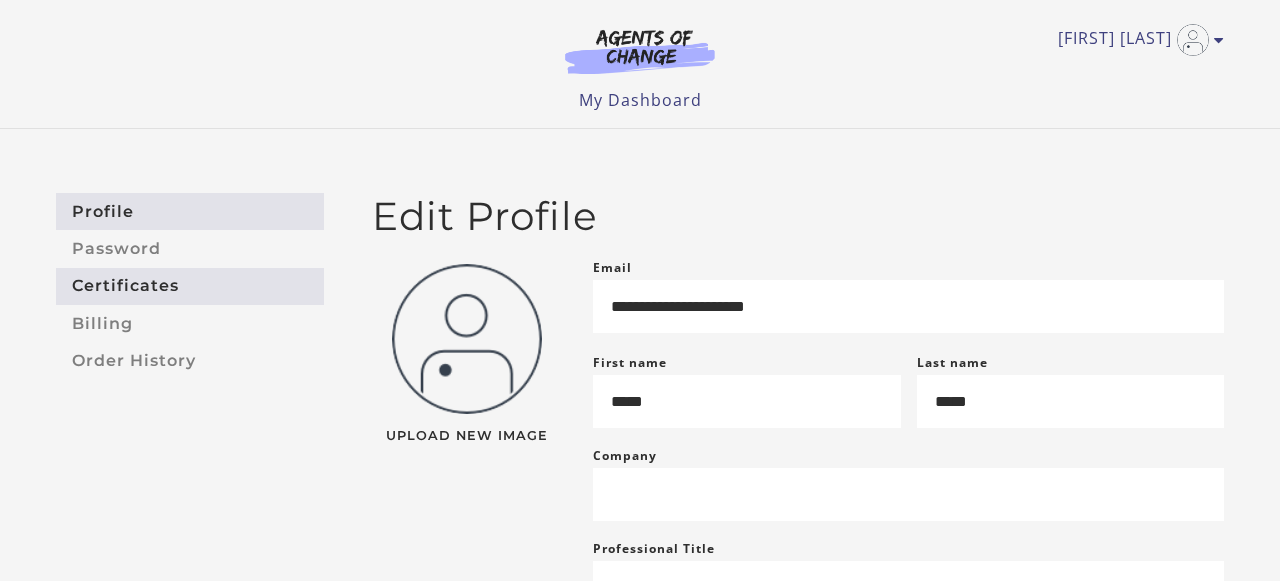 click on "Certificates" at bounding box center (190, 286) 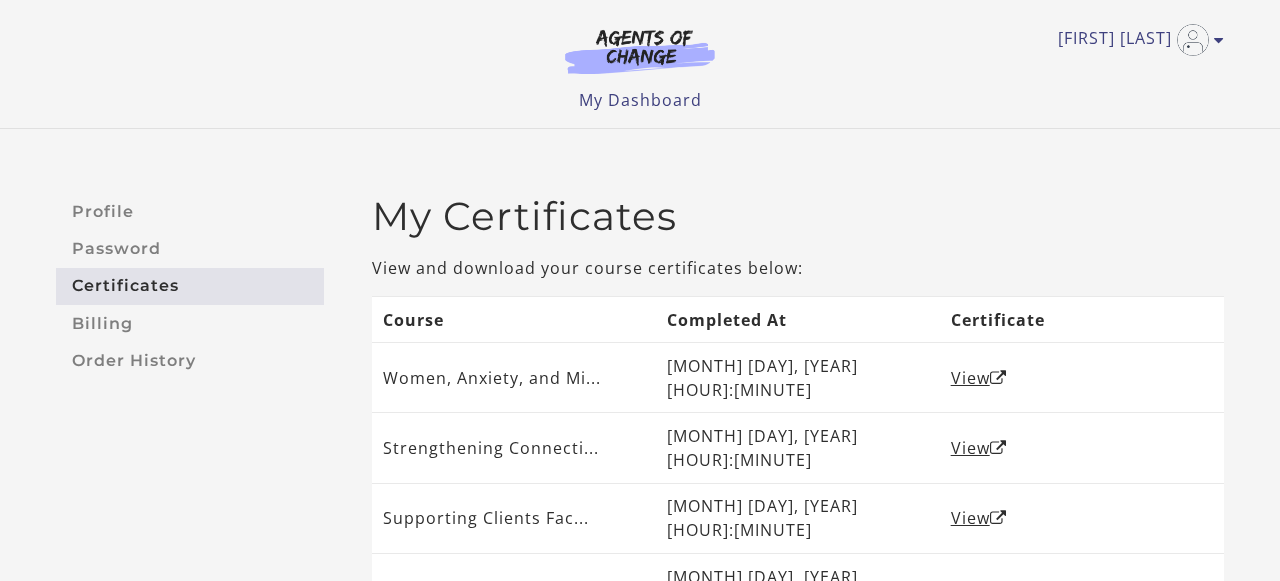 scroll, scrollTop: 0, scrollLeft: 0, axis: both 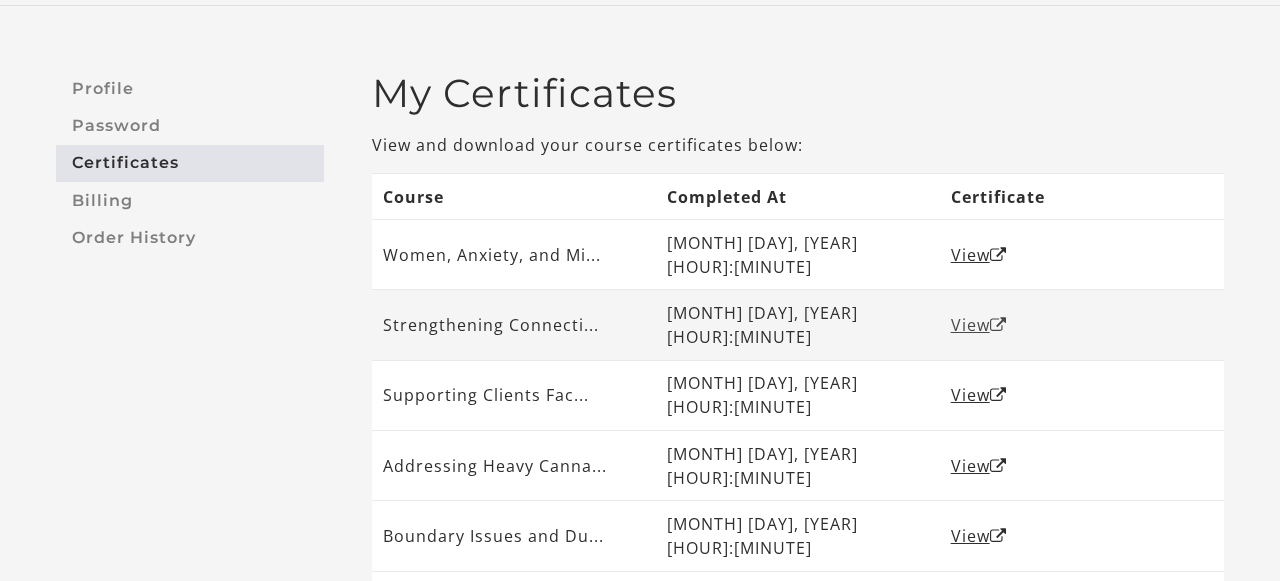 click on "View" at bounding box center (979, 325) 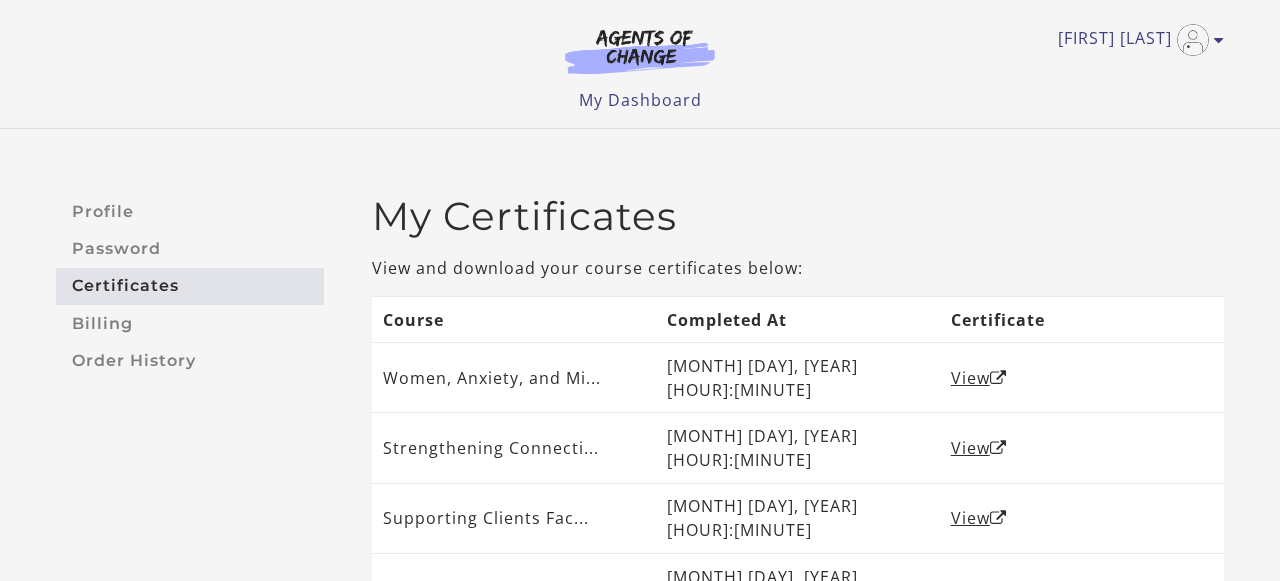 scroll, scrollTop: 0, scrollLeft: 0, axis: both 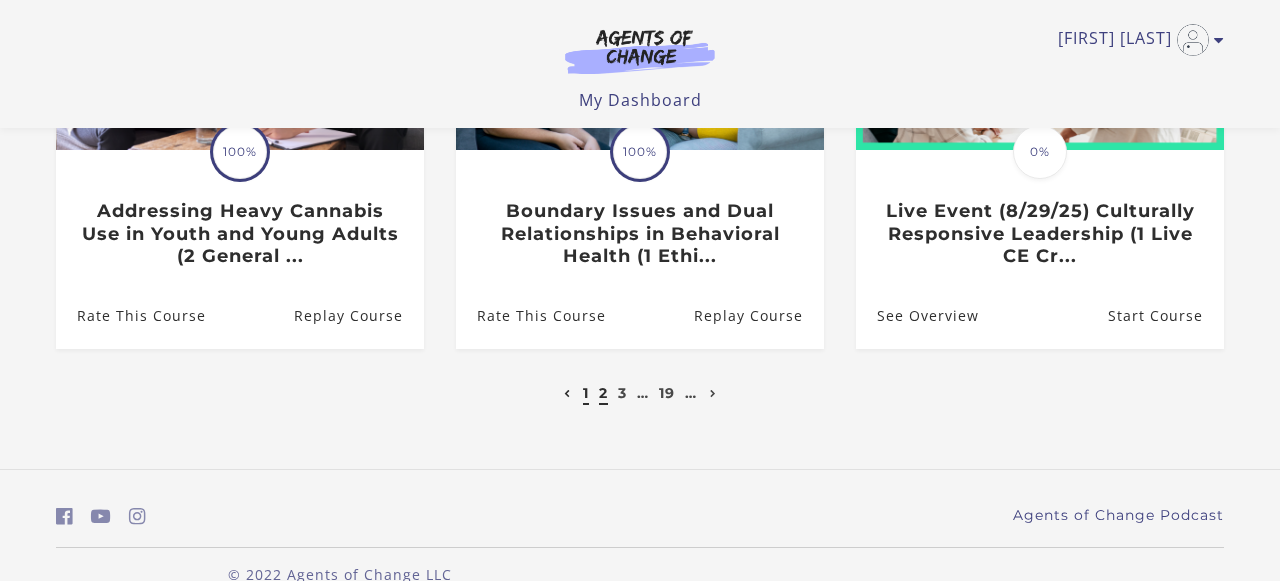 click on "2" at bounding box center (603, 393) 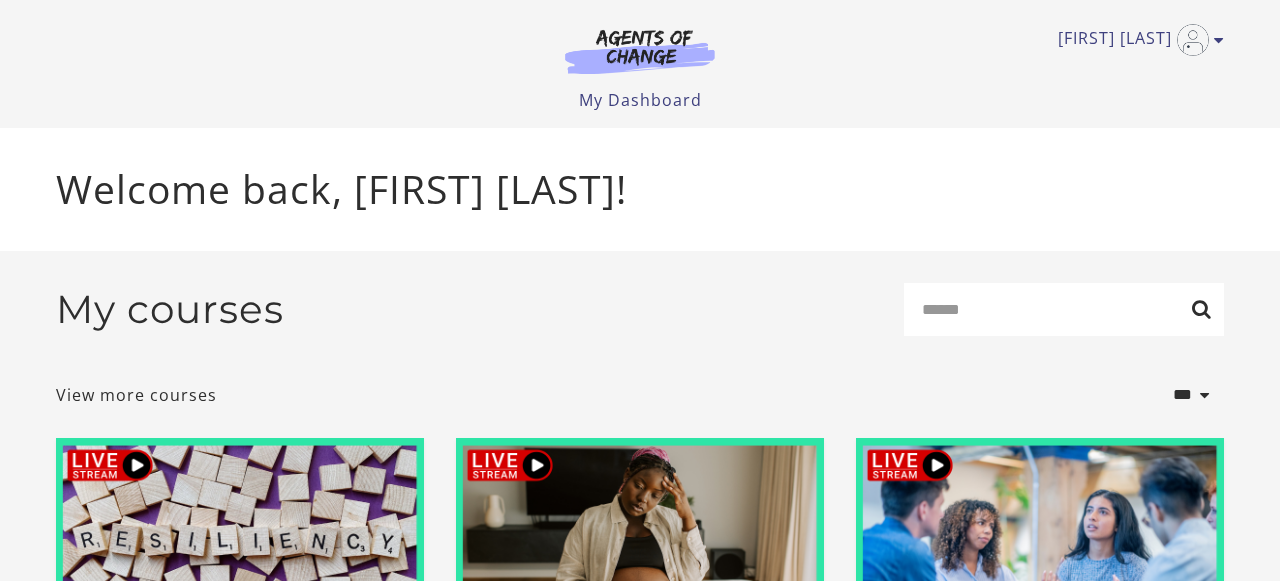 scroll, scrollTop: 0, scrollLeft: 0, axis: both 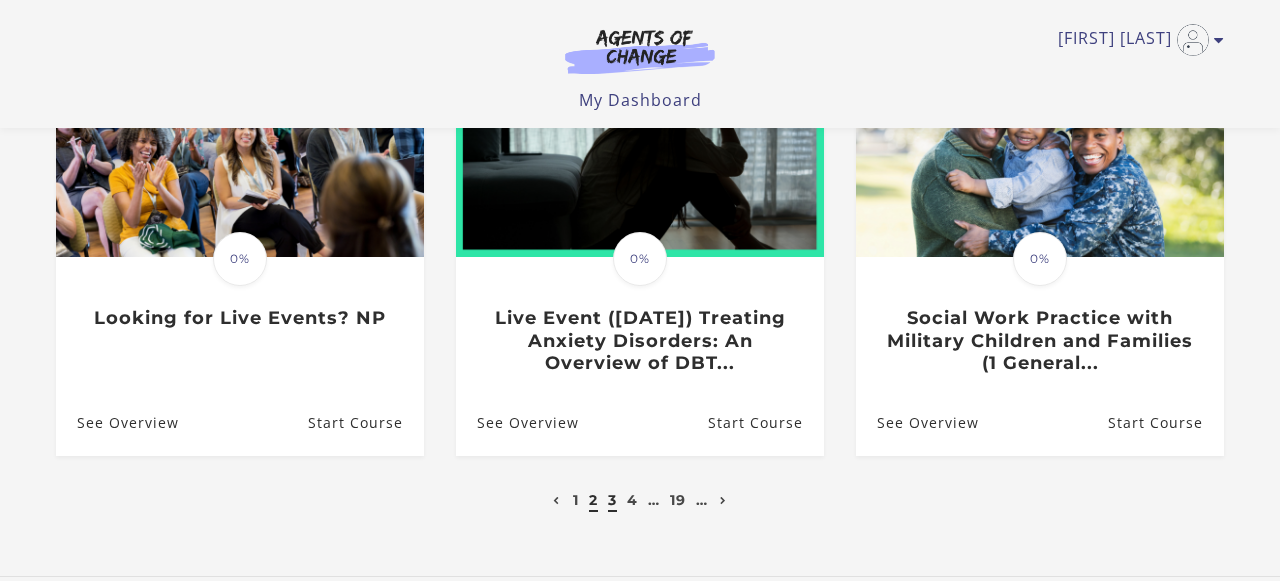 click on "3" at bounding box center [612, 500] 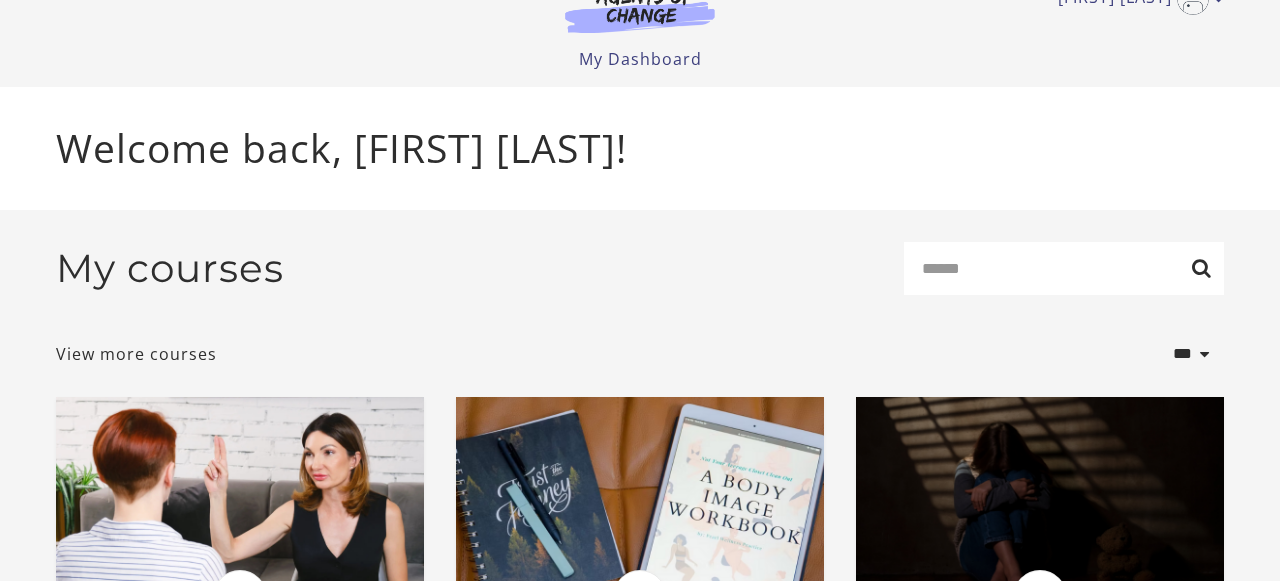 scroll, scrollTop: 0, scrollLeft: 0, axis: both 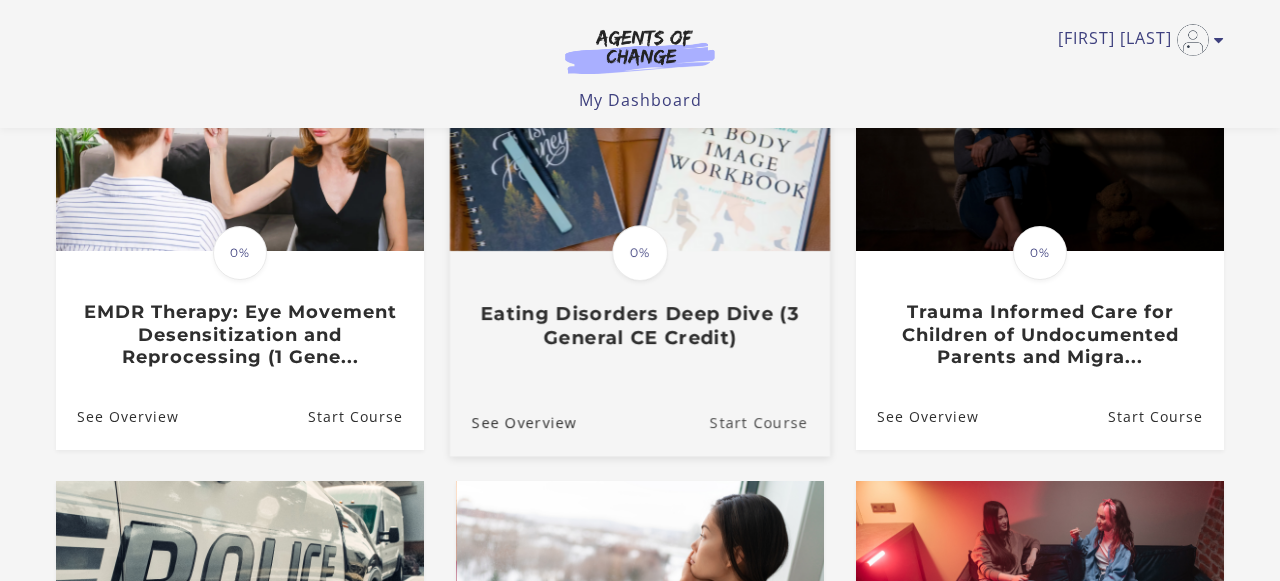 click on "Start Course" at bounding box center (770, 421) 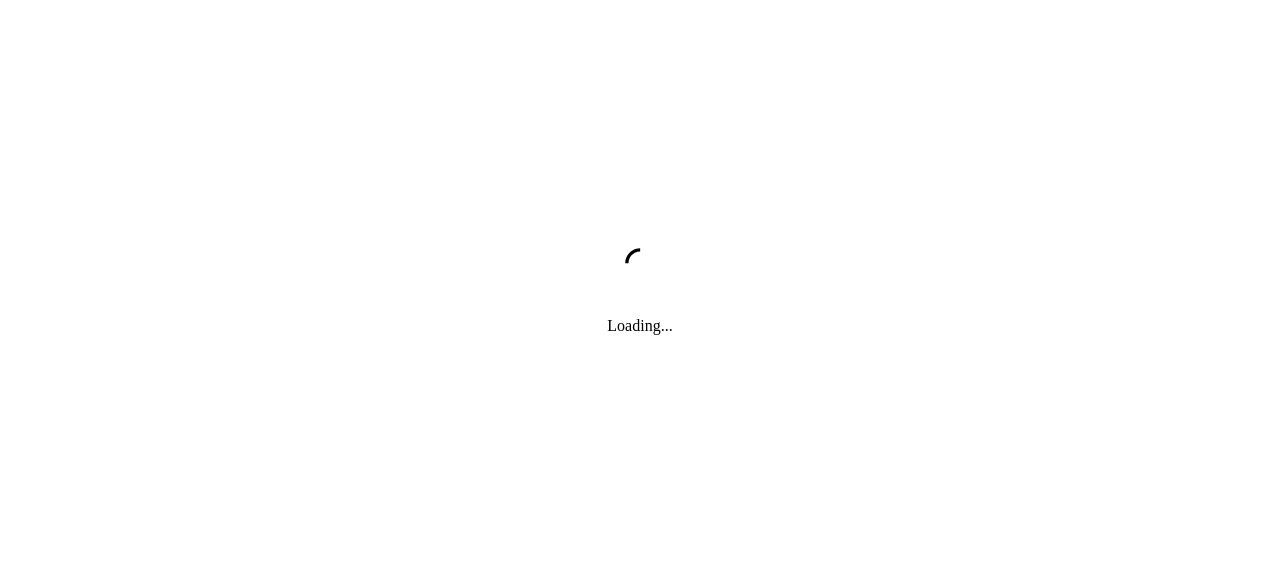 scroll, scrollTop: 0, scrollLeft: 0, axis: both 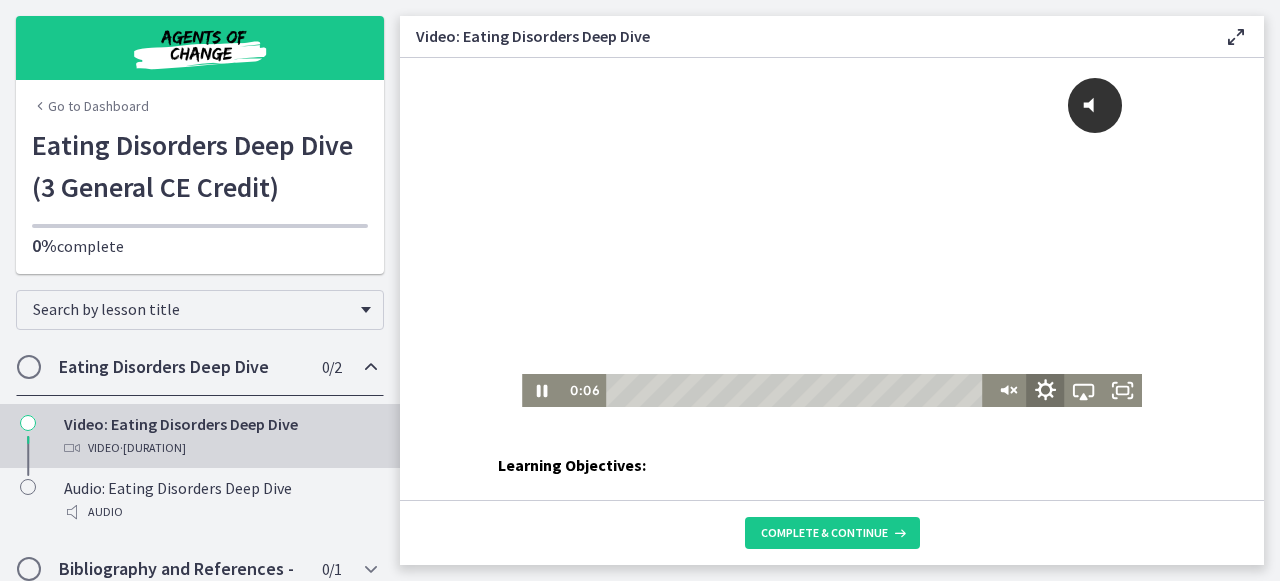 click 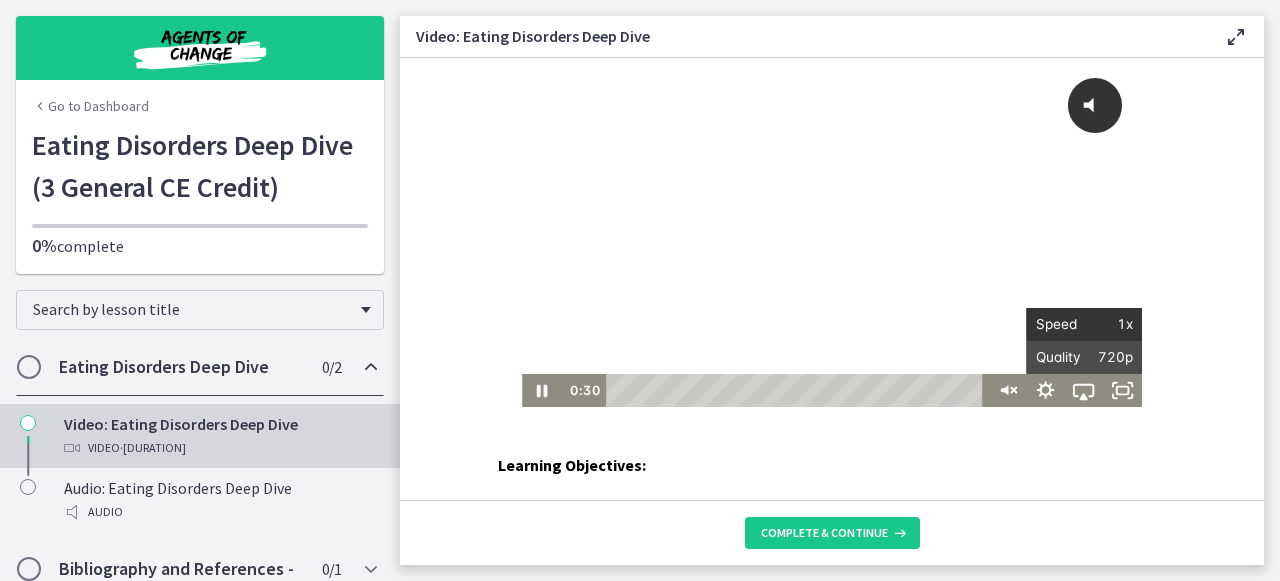 click on "1x" at bounding box center (1108, 324) 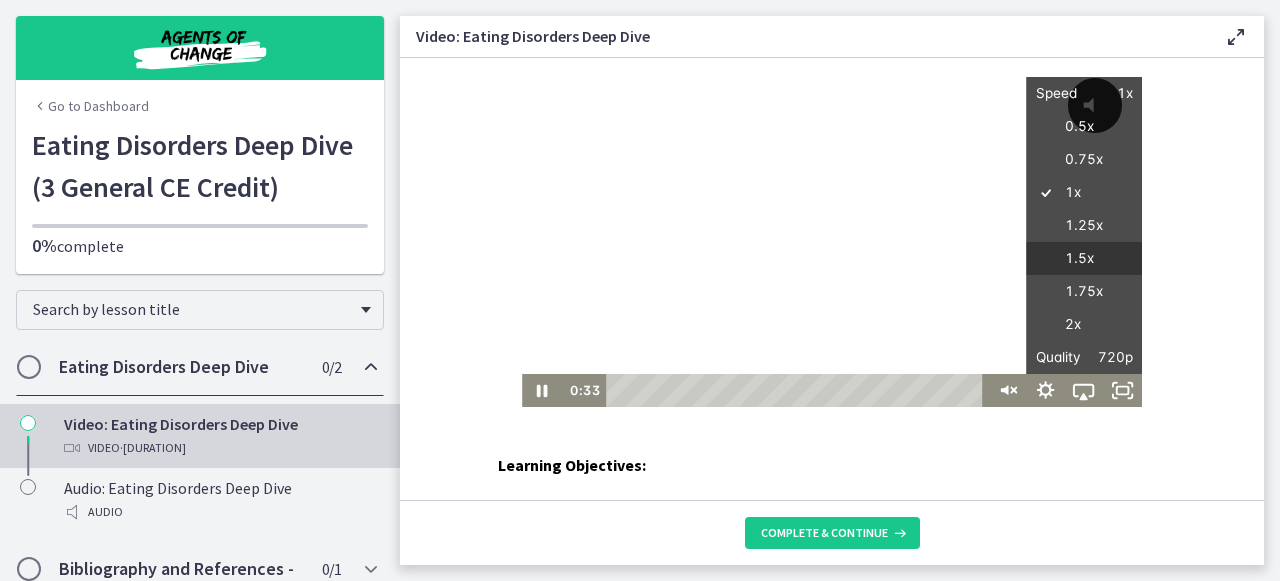 click on "1.5x" at bounding box center (1084, 259) 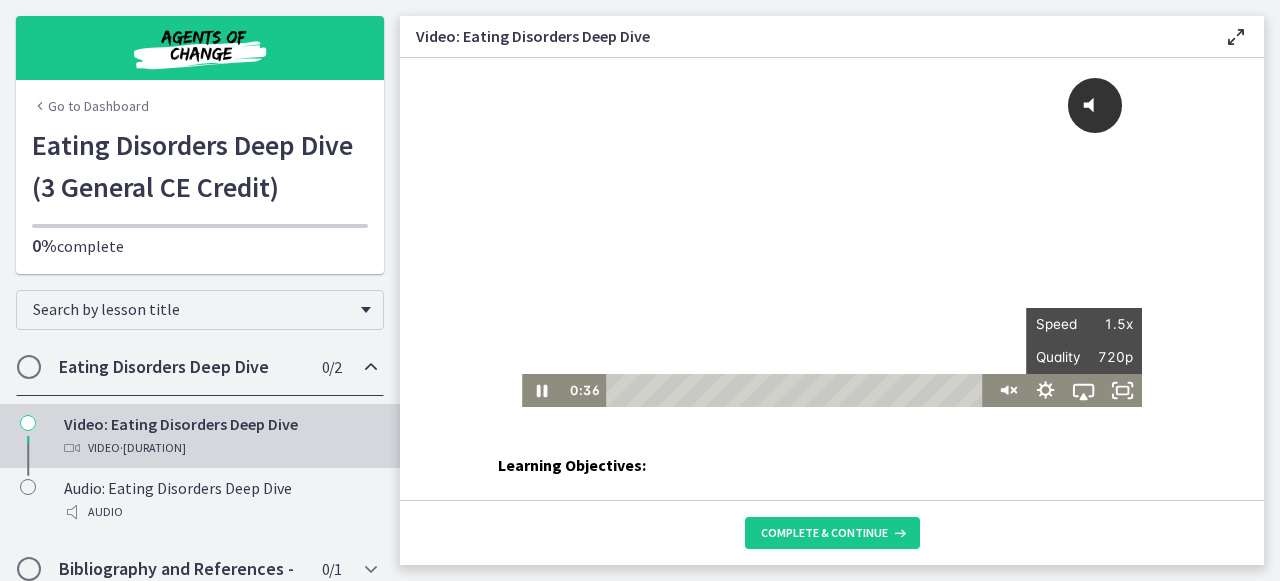 click on "Learning Objectives: Identify the psychological, emotional, and physiological factors that contribute to the development and maintenance of eating disorders. Demonstrate effective assessment strategies and evidence-based interventions for supporting clients with eating disorders in therapeutic and nutritional settings. Apply interdisciplinary collaboration techniques between mental health professionals and dietitians to enhance client outcomes and promote sustainable recovery.
Eating Disorders - A Deep Dive.pdf
Download
Opens in a new window
Pearl Eating Disorder Assessment.jpg" 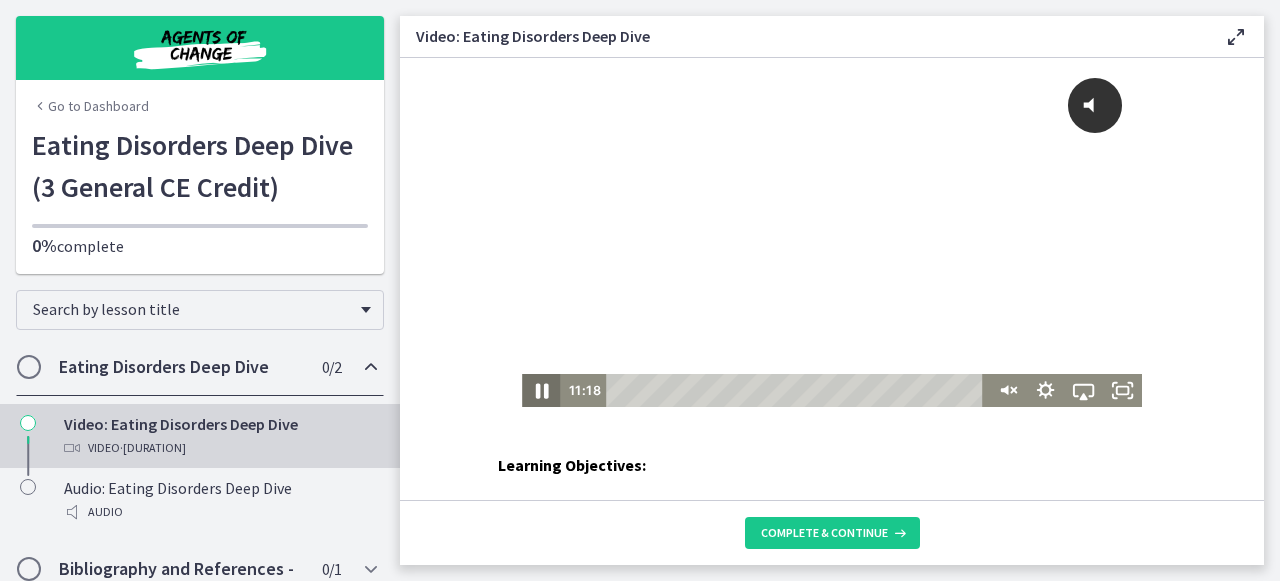 click 